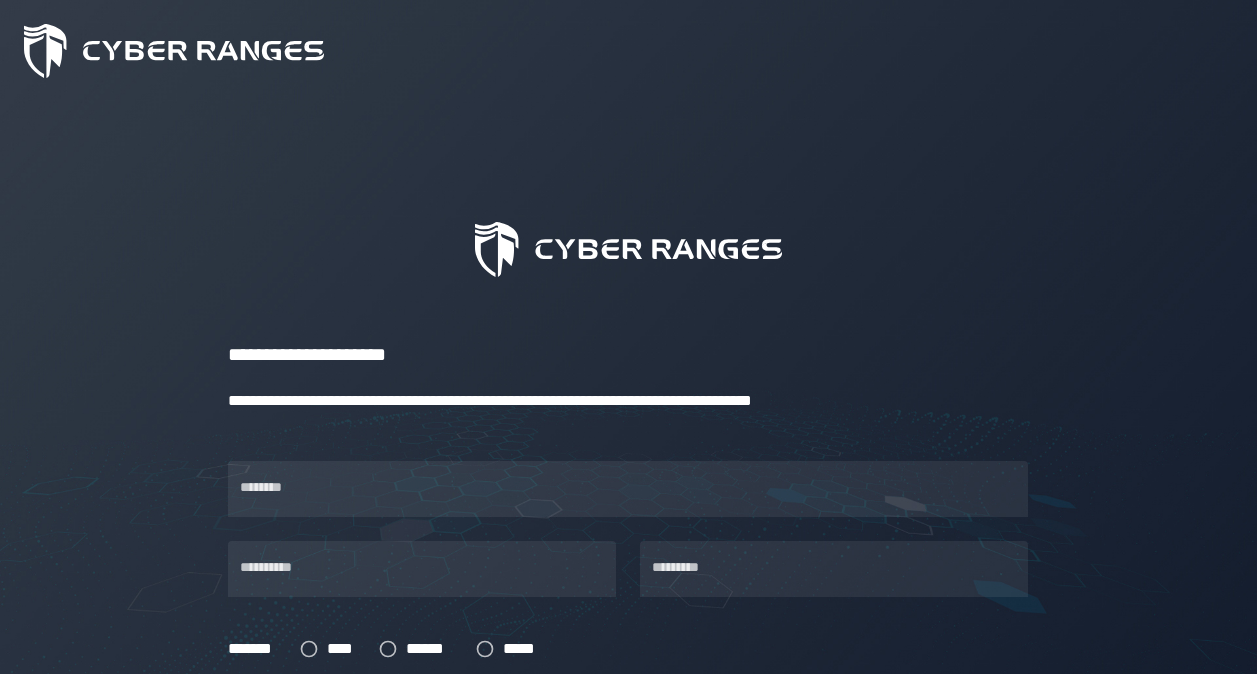 scroll, scrollTop: 0, scrollLeft: 0, axis: both 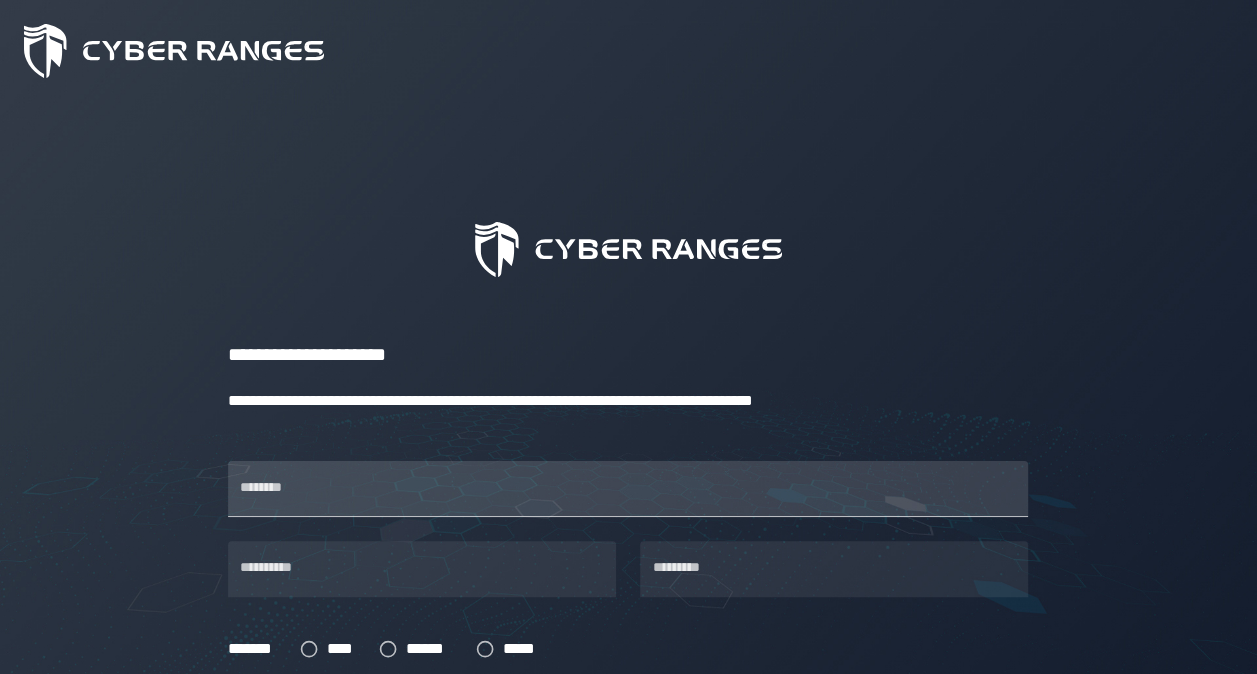 click on "********" at bounding box center (628, 489) 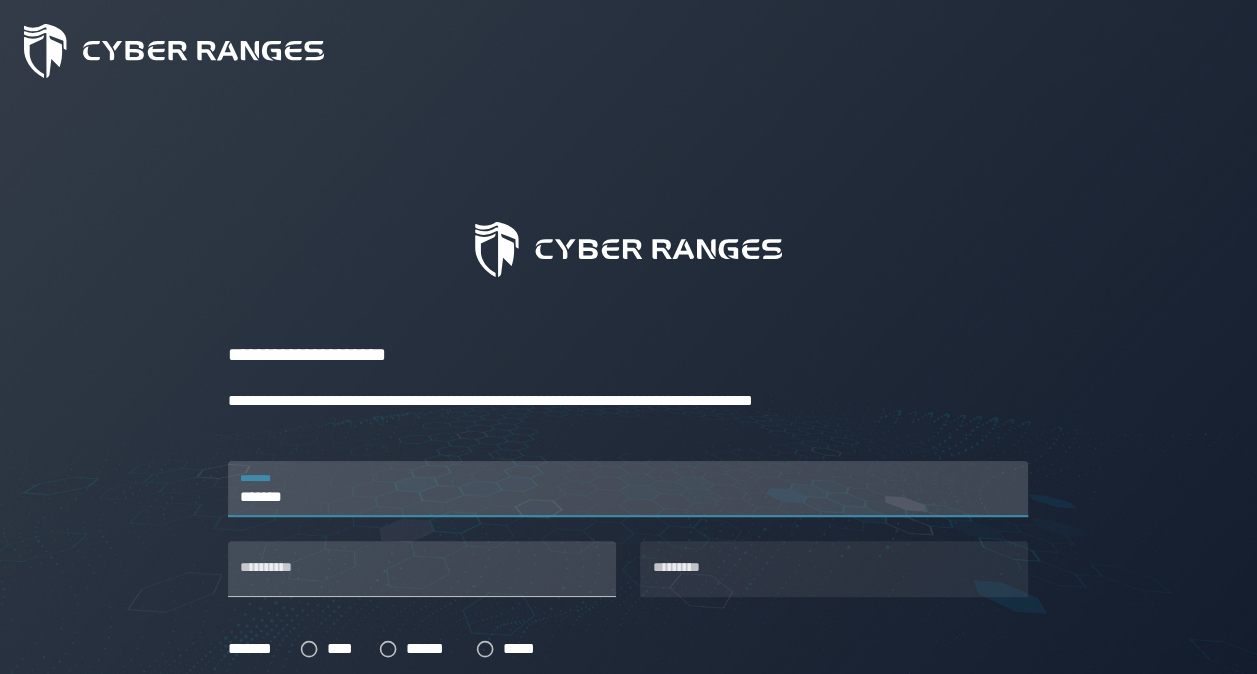 type on "*******" 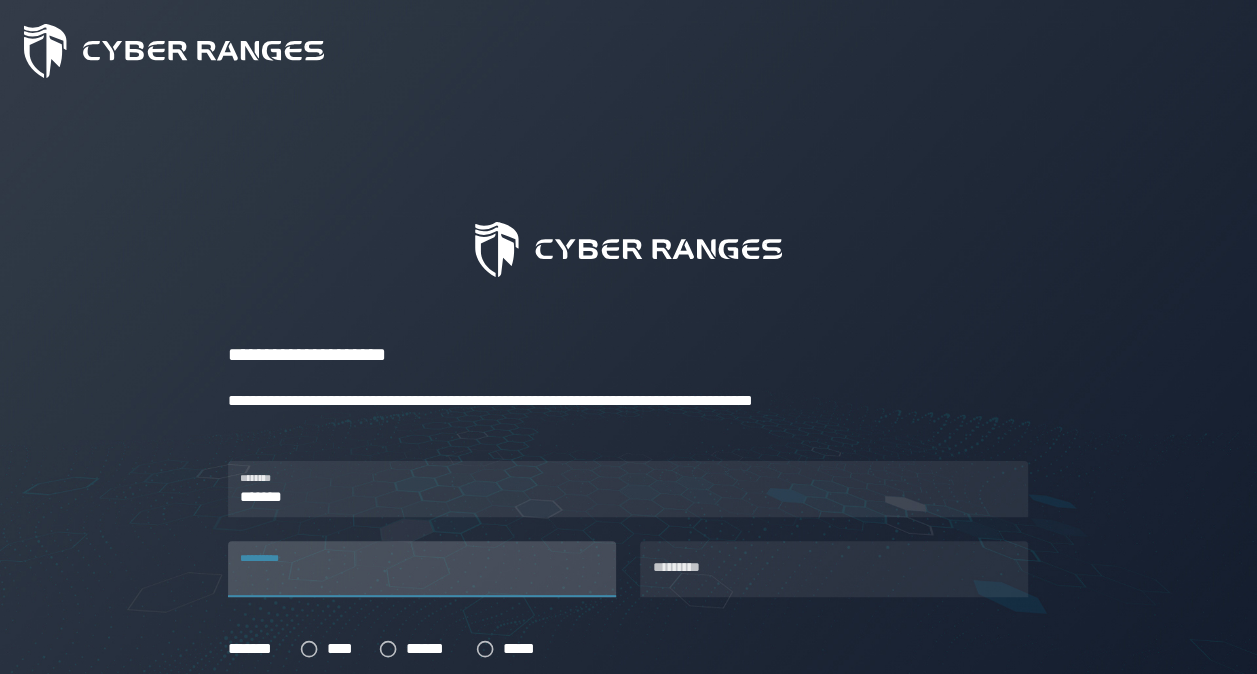 click on "**********" at bounding box center [422, 569] 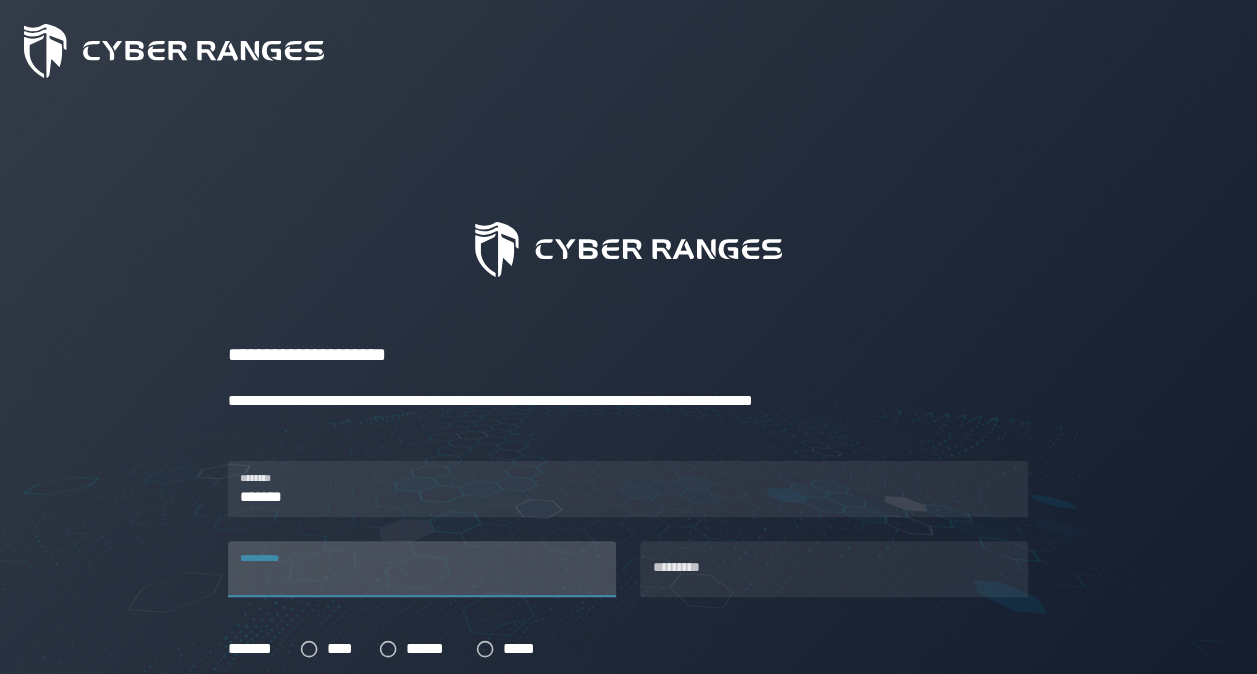 click on "**********" at bounding box center (422, 569) 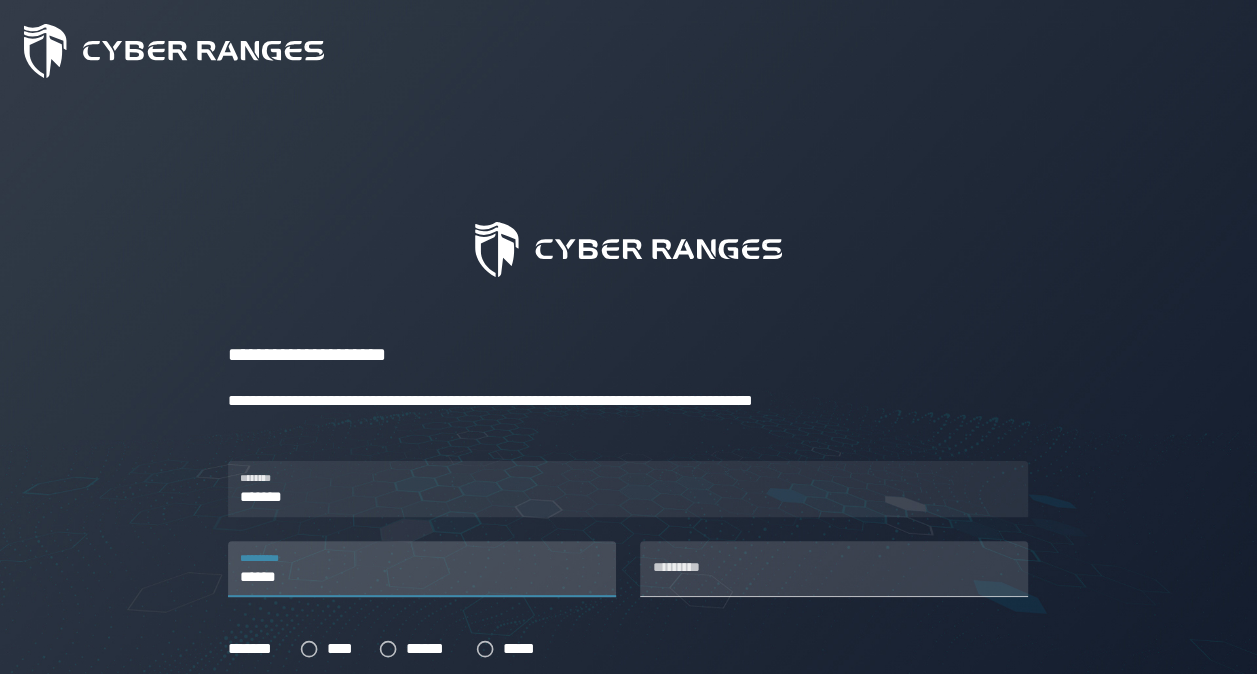 type on "******" 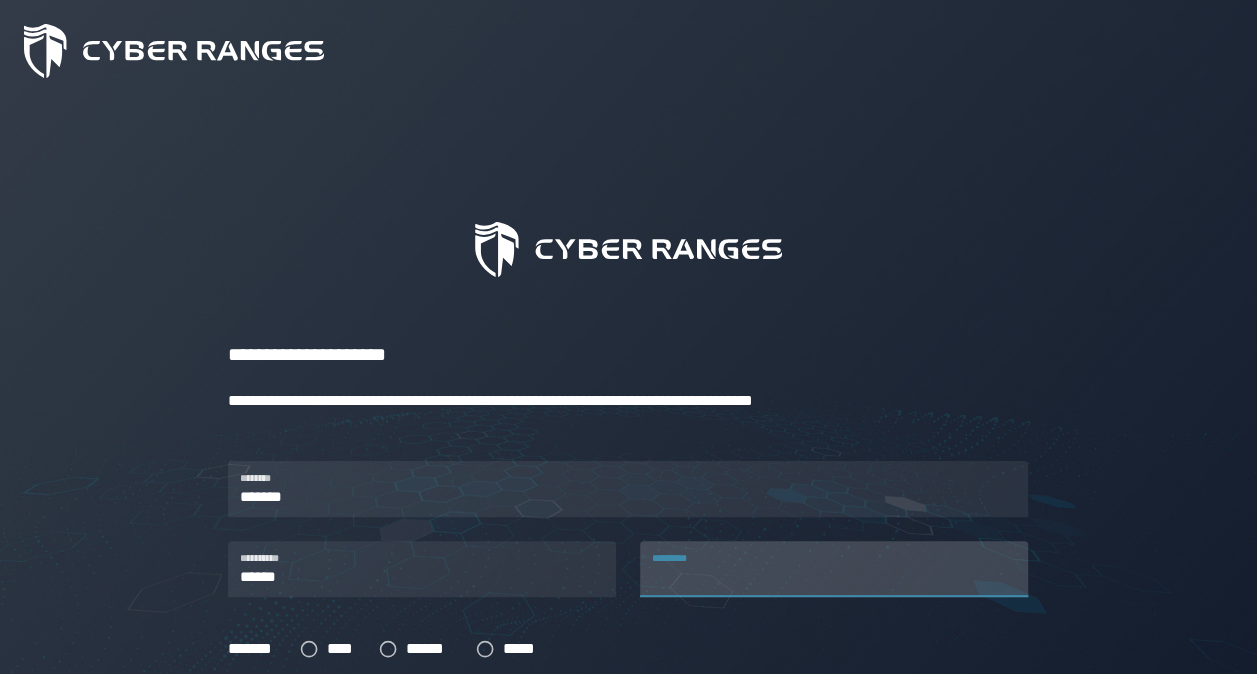 click on "*********" at bounding box center [834, 569] 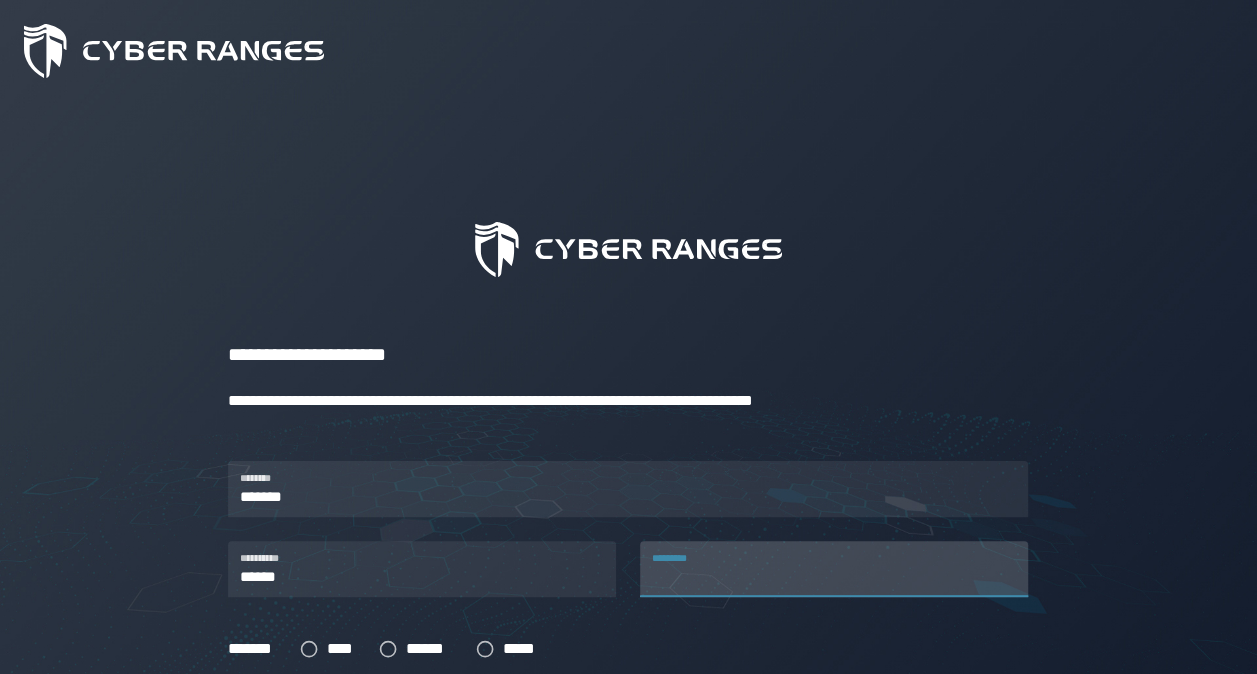 type on "*******" 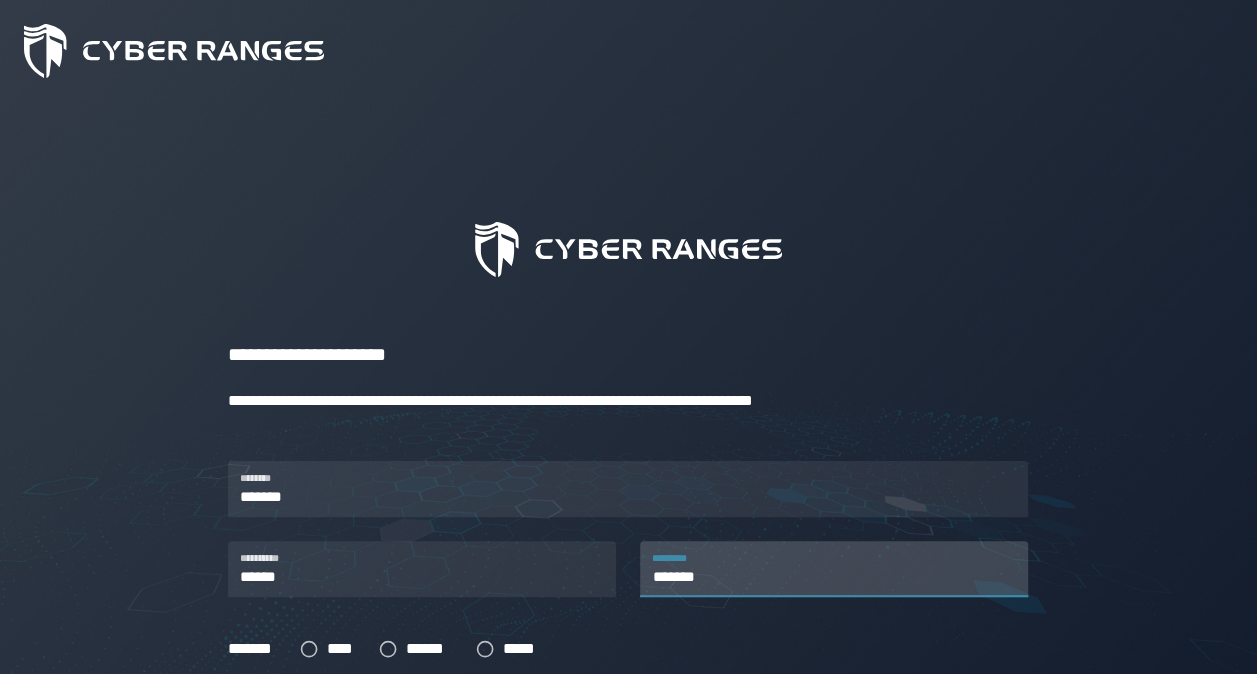 type on "**********" 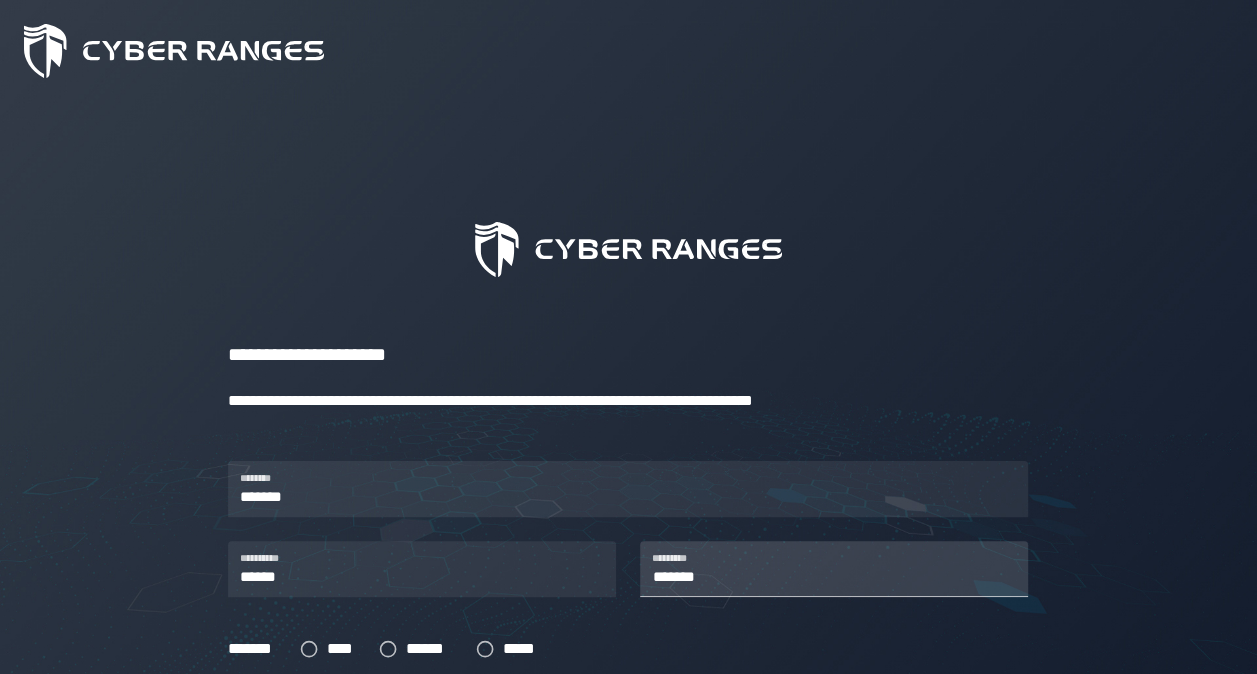 type on "**********" 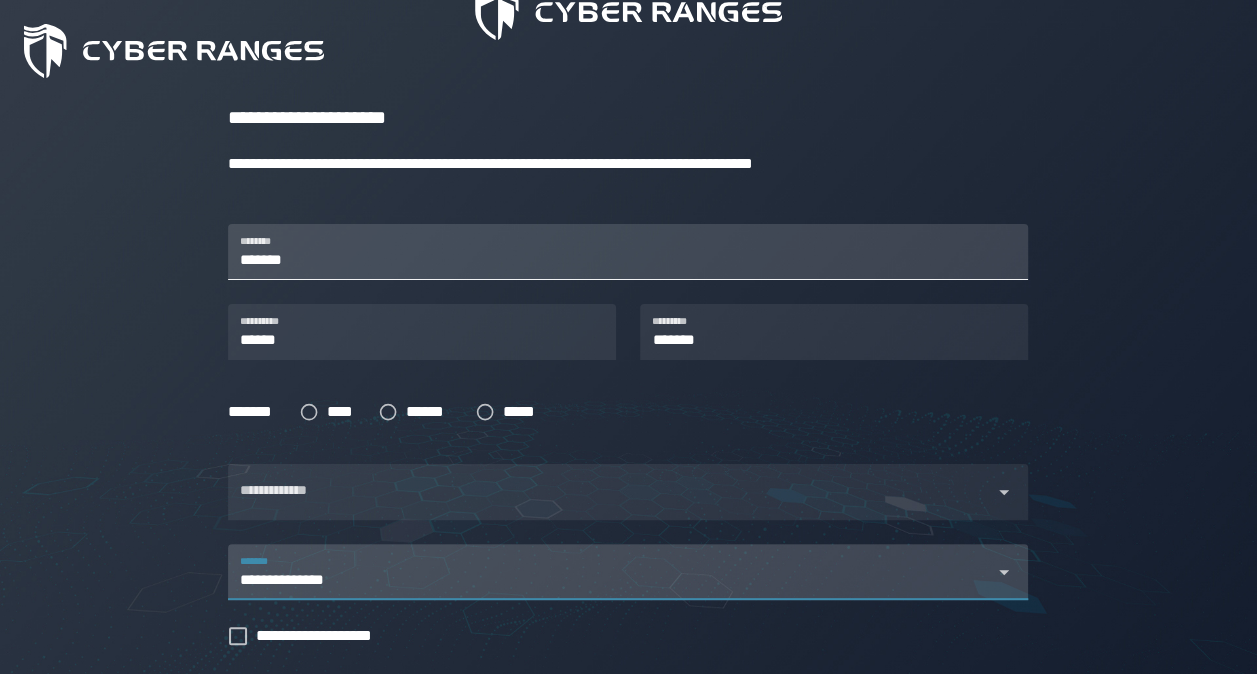 scroll, scrollTop: 238, scrollLeft: 0, axis: vertical 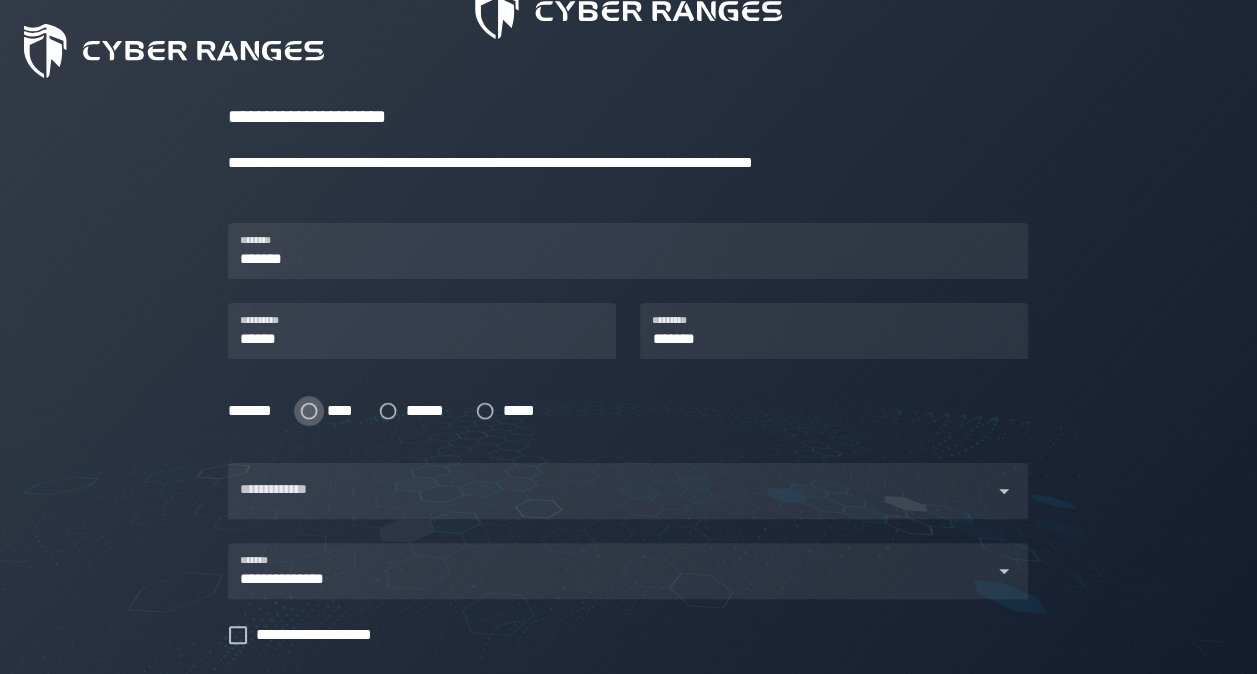 click 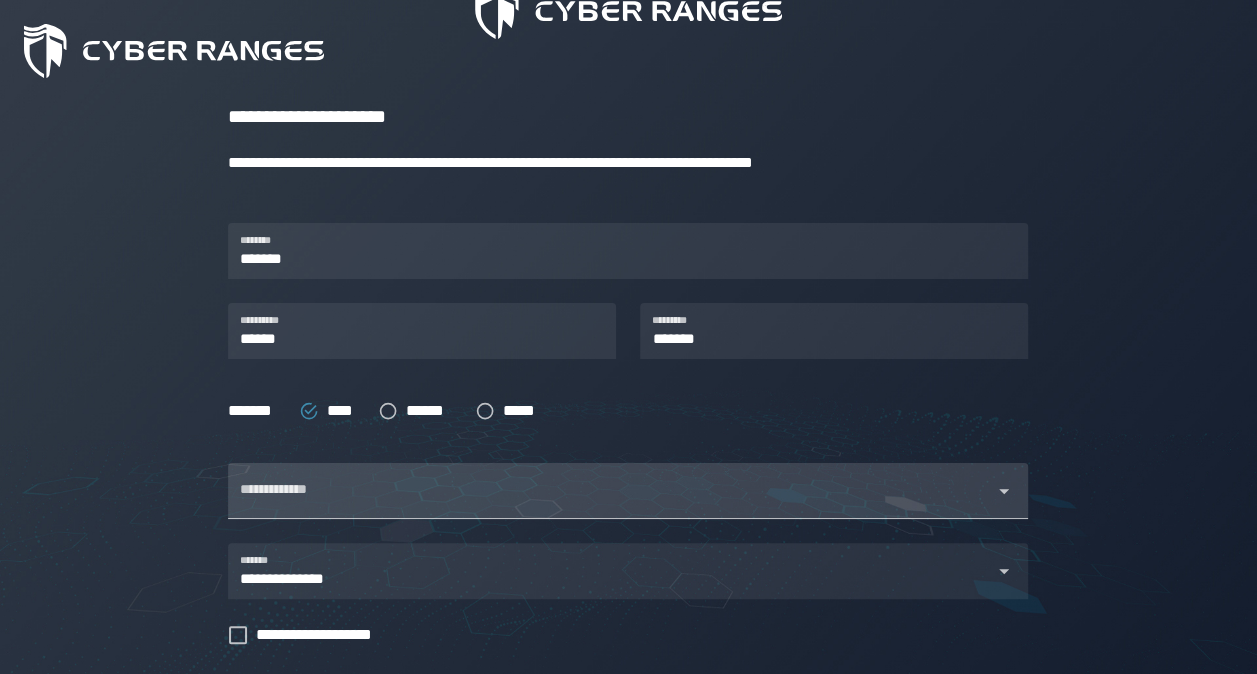 click at bounding box center [610, 503] 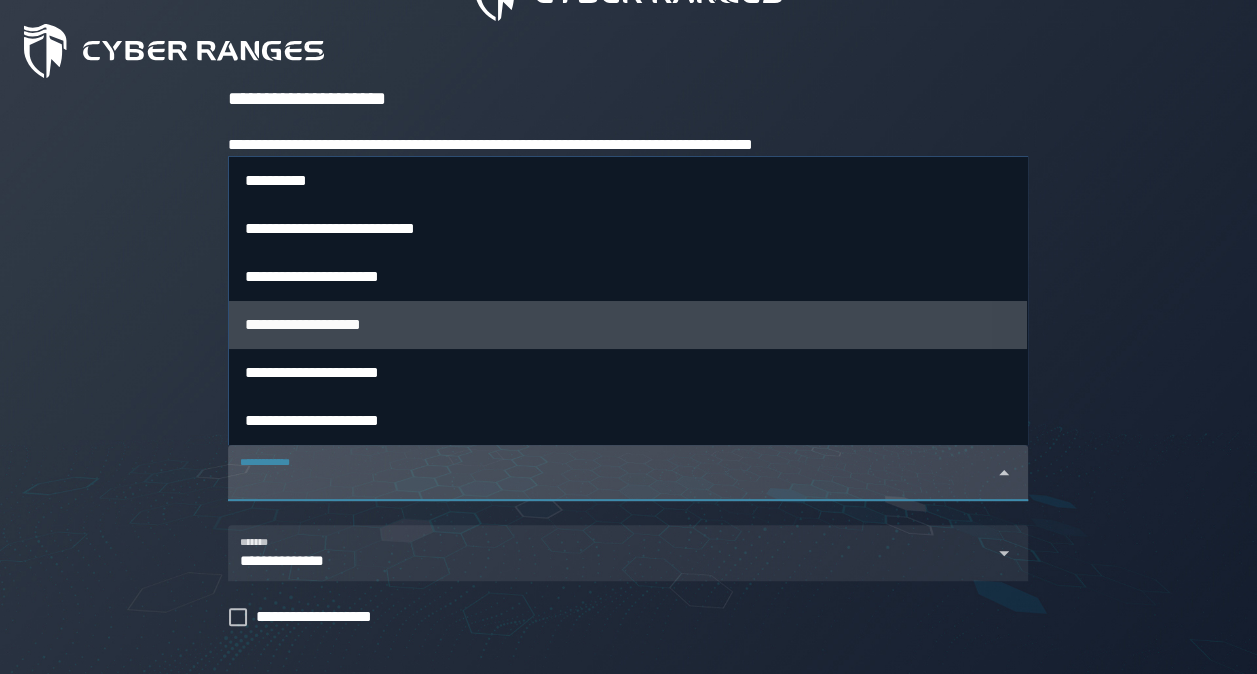 scroll, scrollTop: 255, scrollLeft: 0, axis: vertical 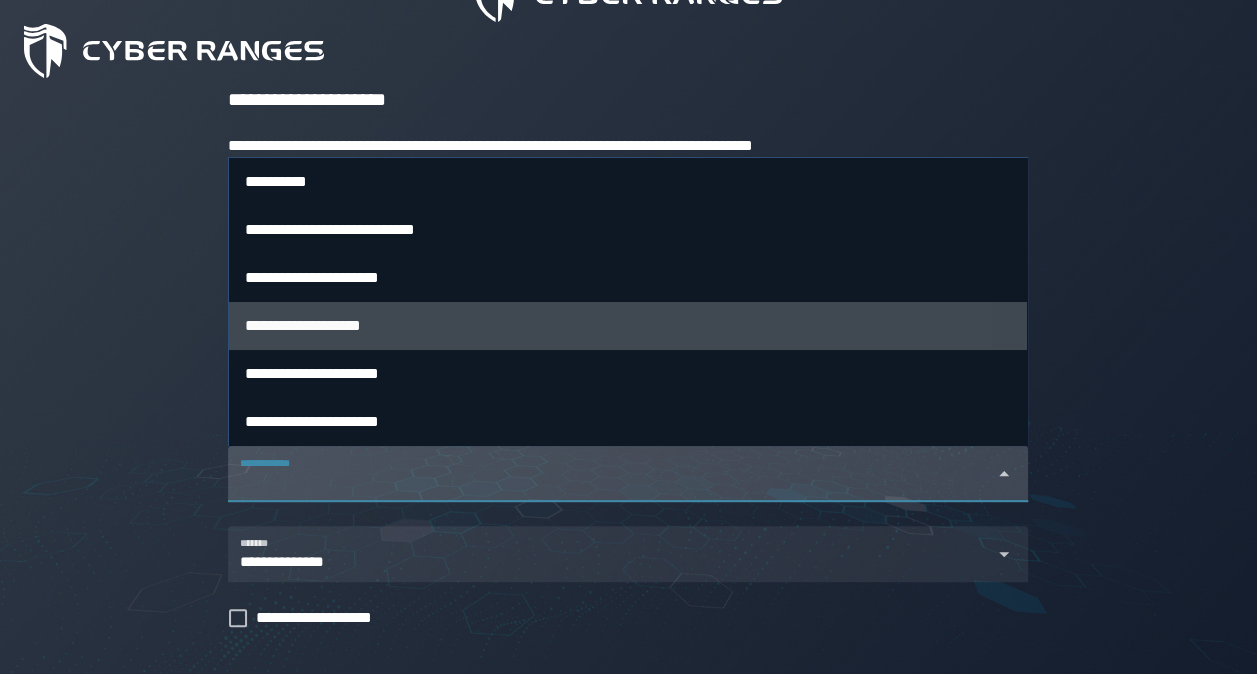 click on "**********" at bounding box center (628, 325) 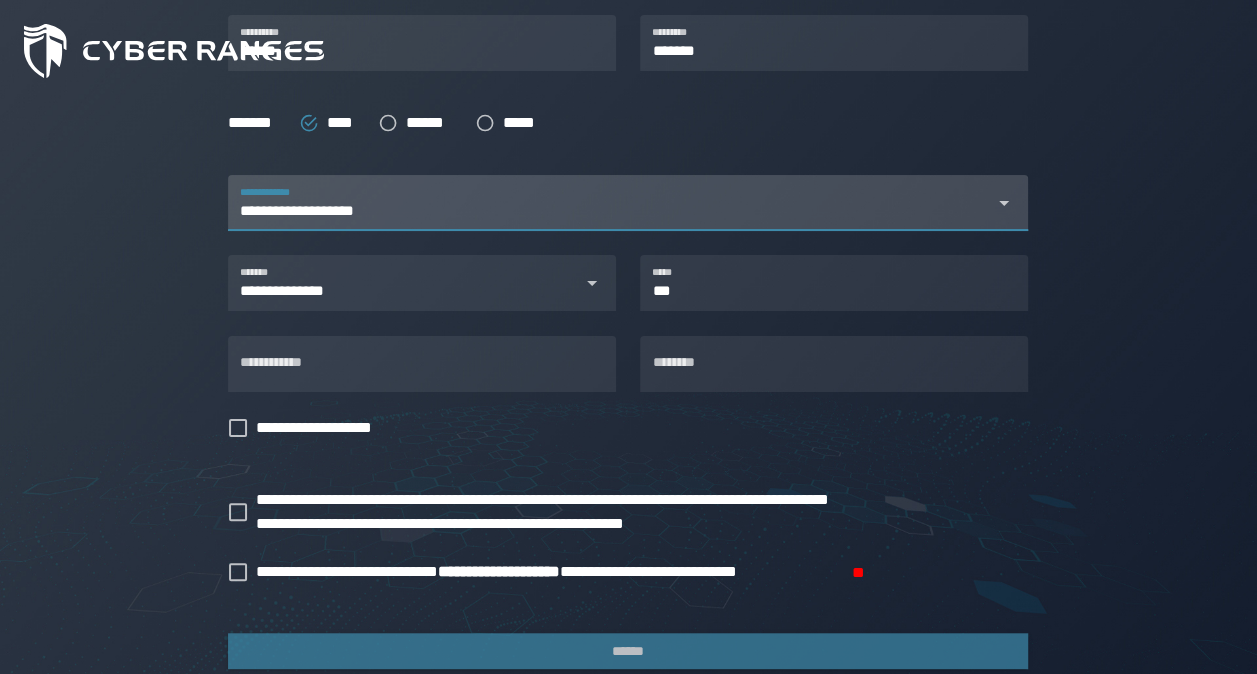 scroll, scrollTop: 562, scrollLeft: 0, axis: vertical 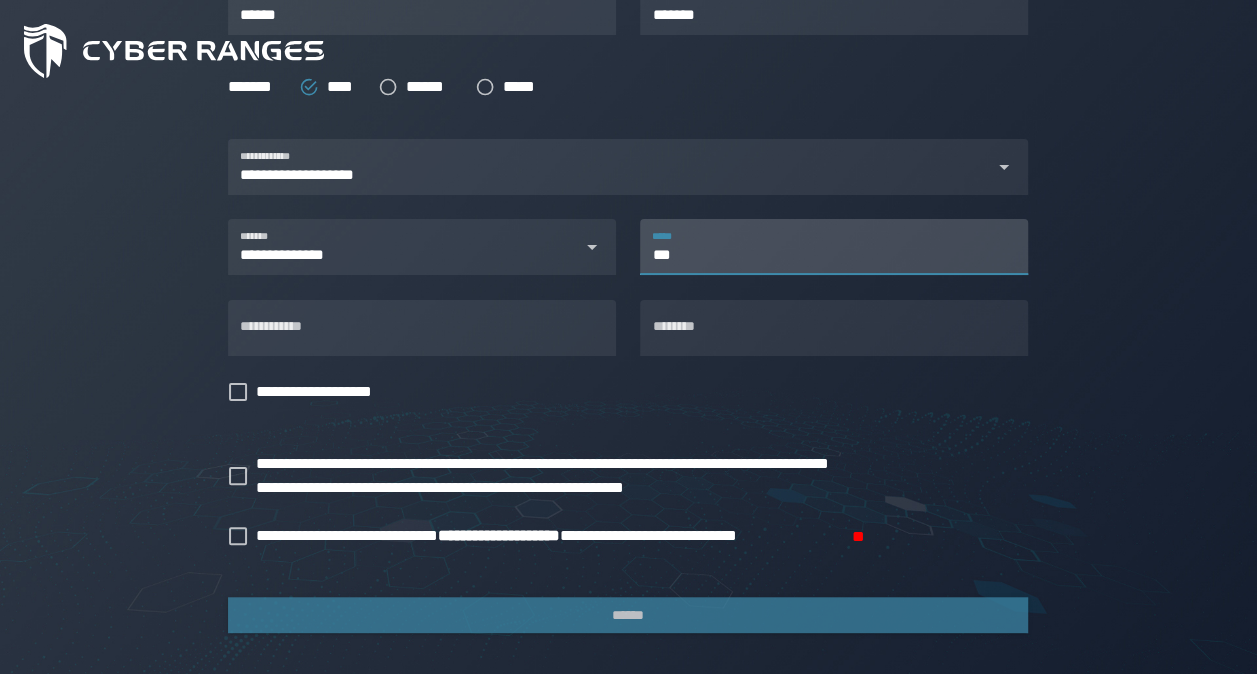 click on "***" at bounding box center (834, 247) 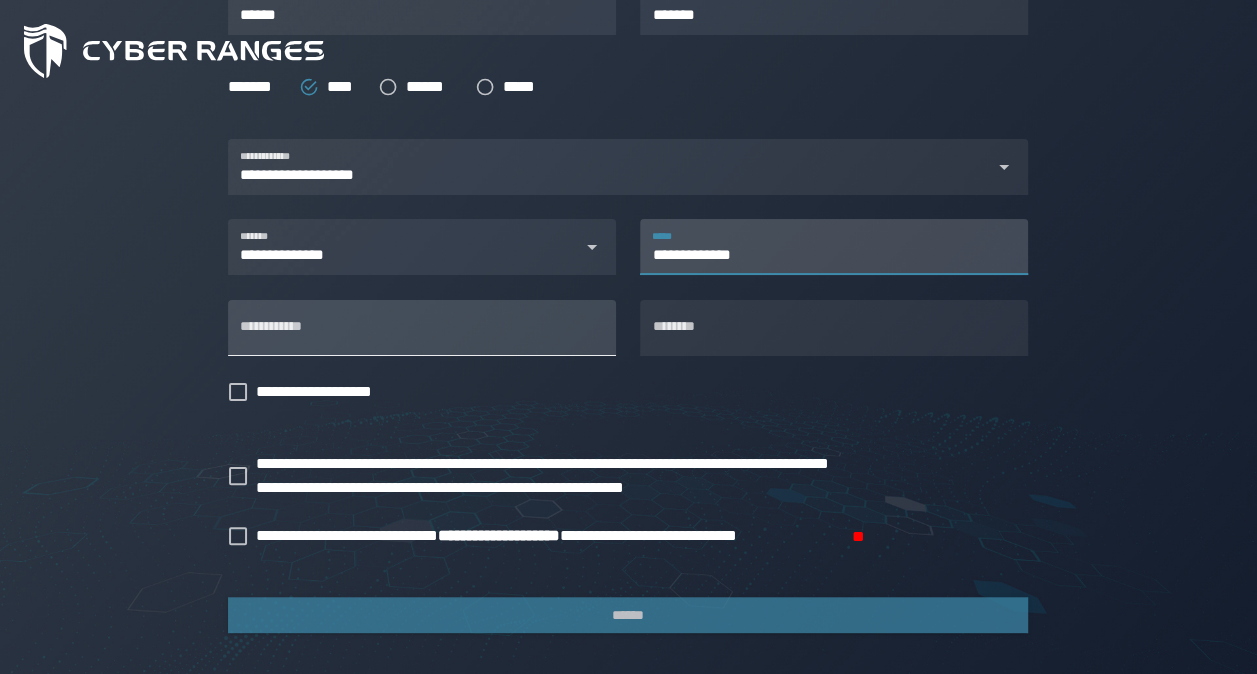 type on "**********" 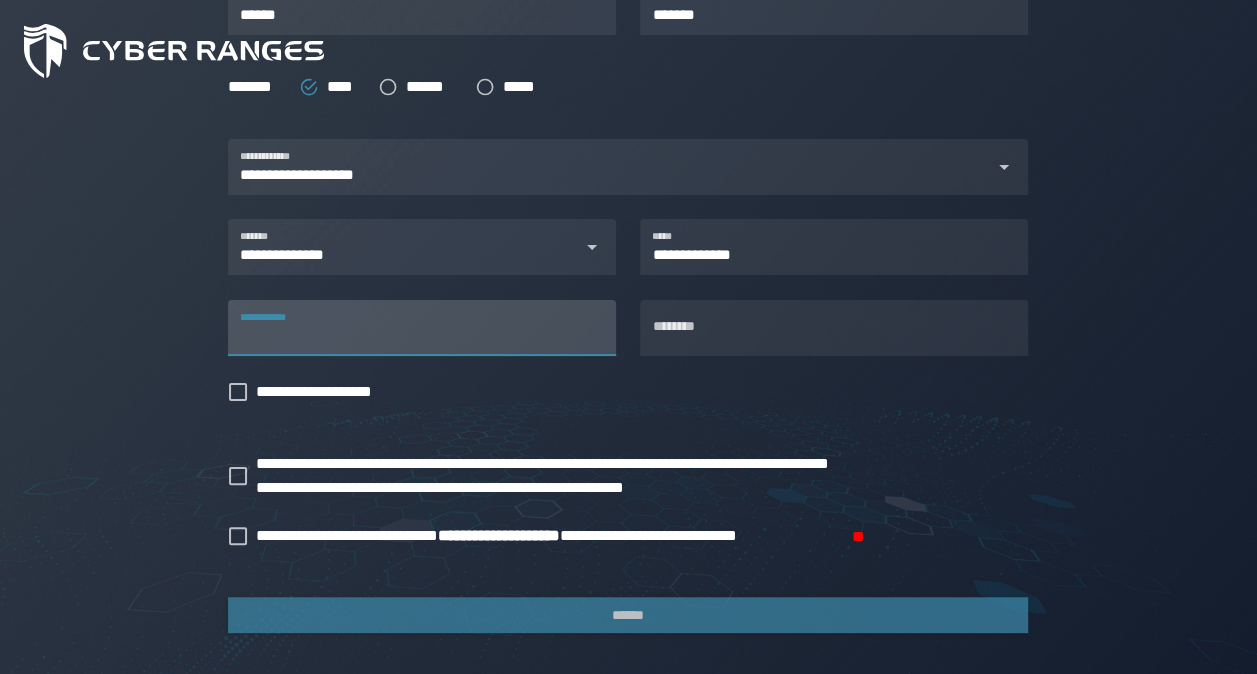 type on "**********" 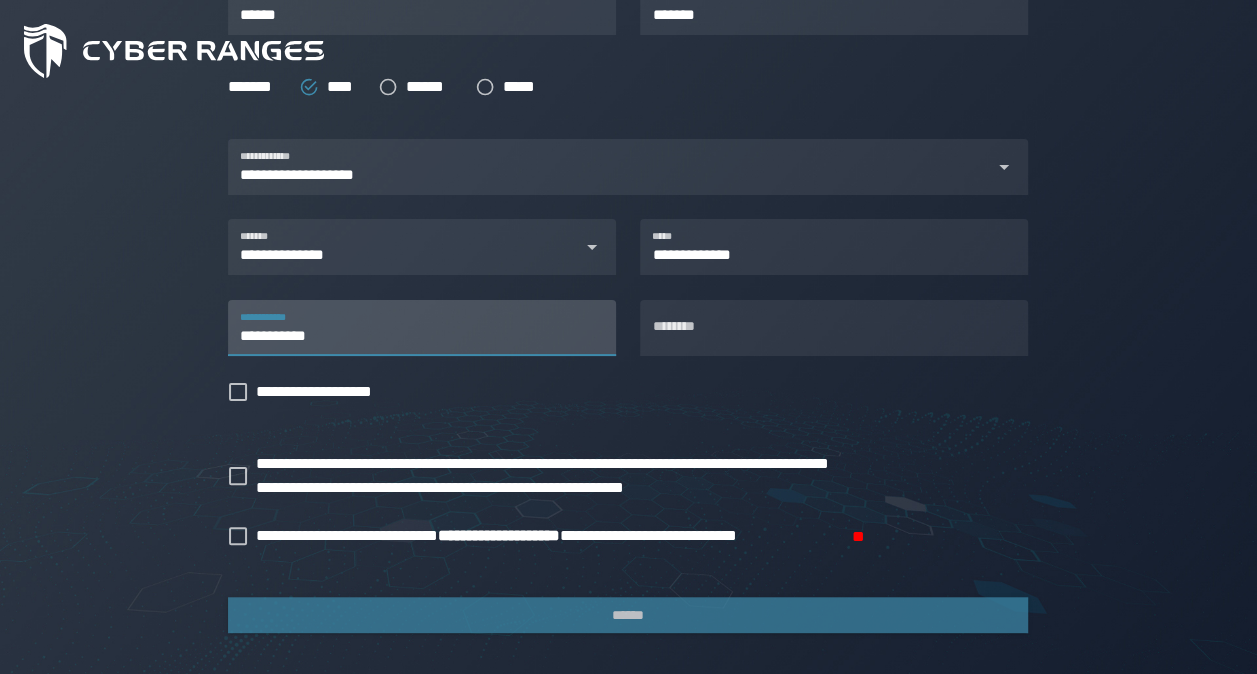 type on "**********" 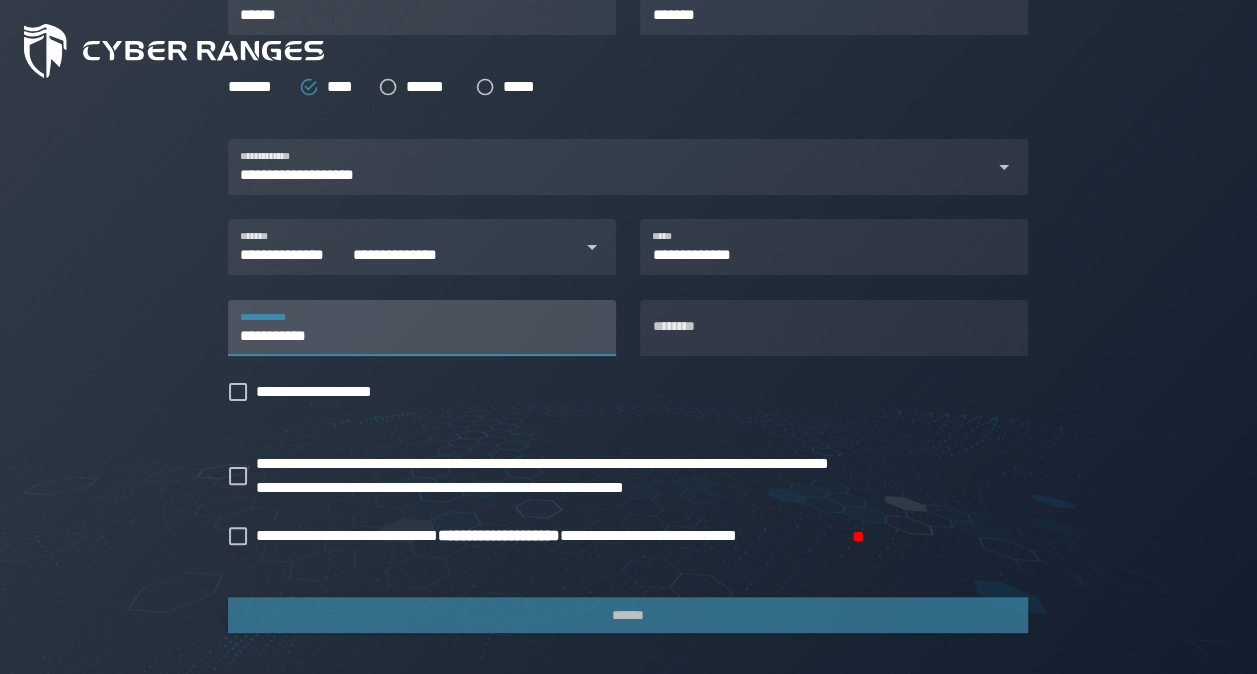 type 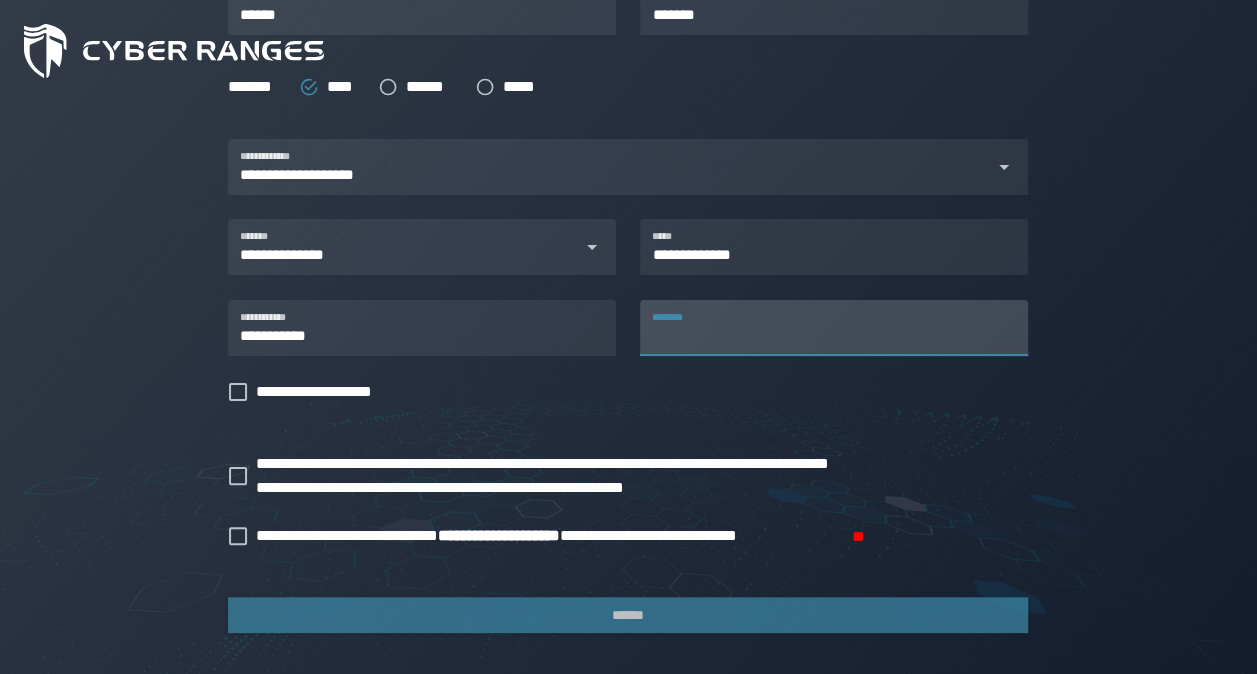 click on "********" at bounding box center [834, 328] 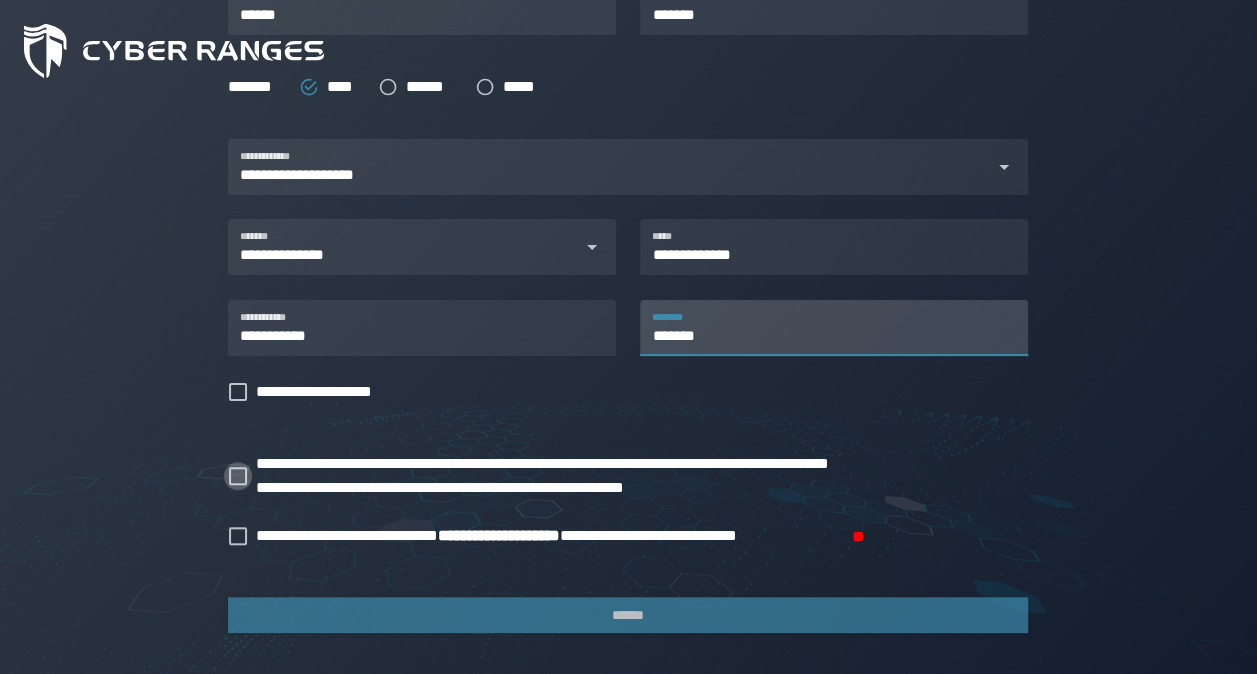 type on "*******" 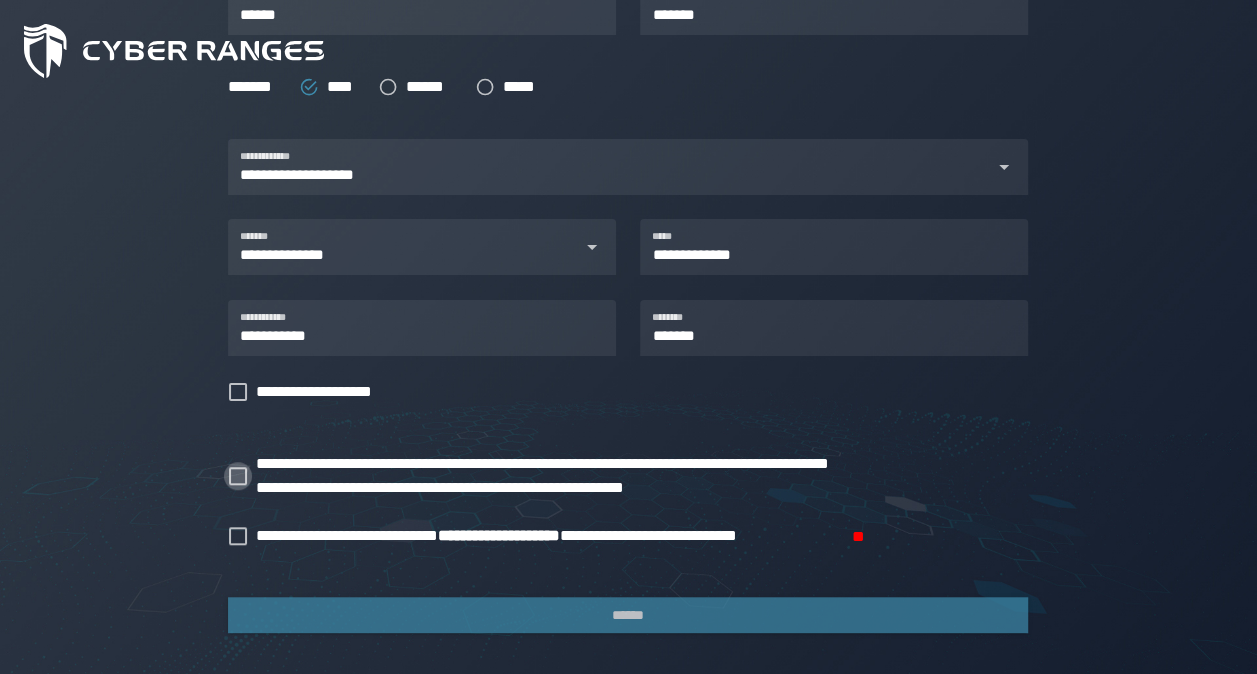 click 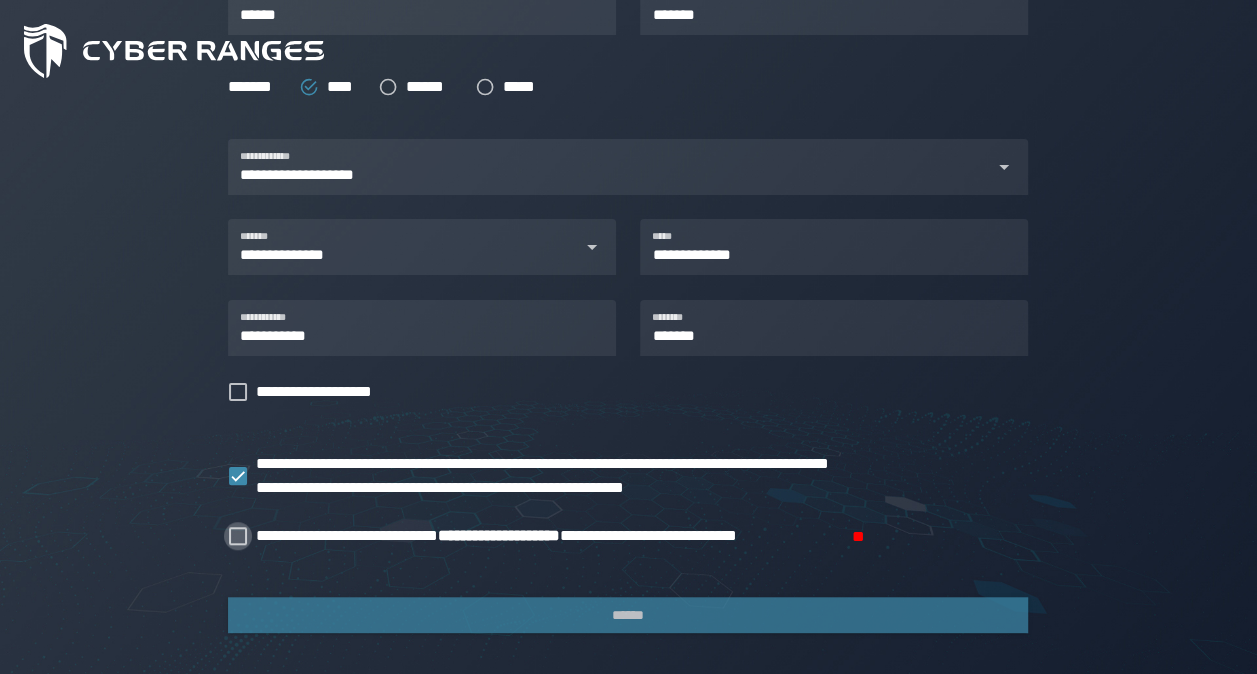 click at bounding box center (238, 536) 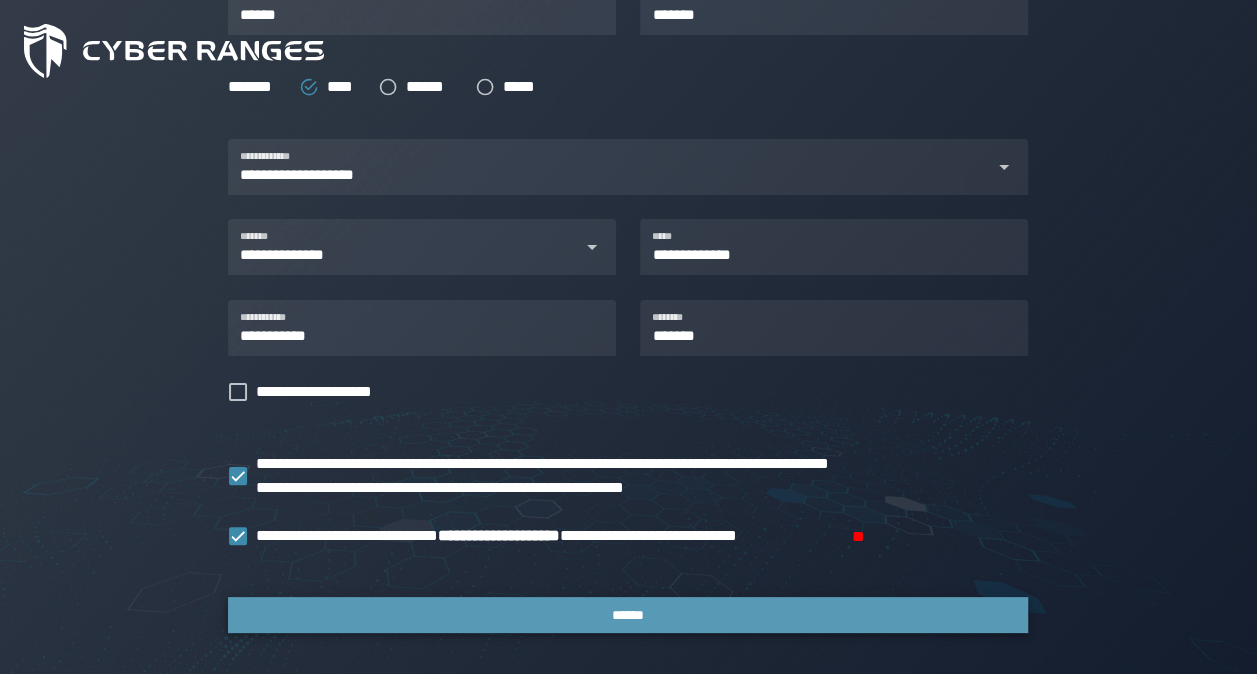 click on "******" at bounding box center [628, 615] 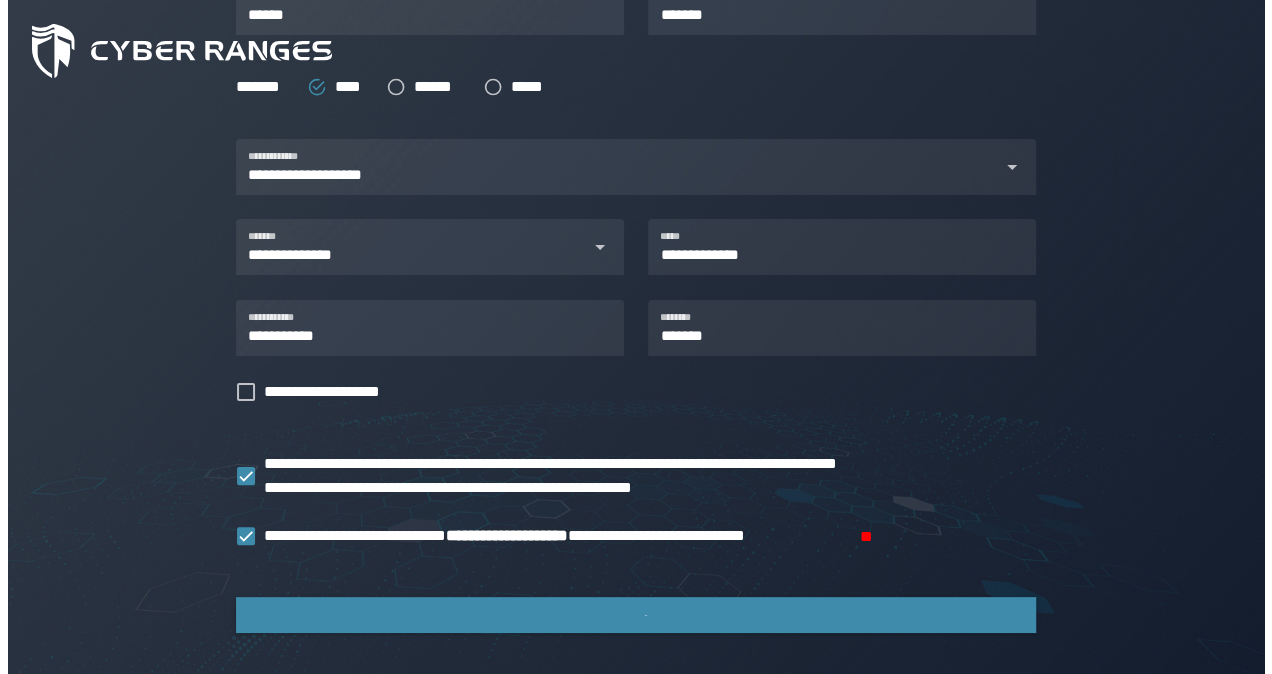 scroll, scrollTop: 0, scrollLeft: 0, axis: both 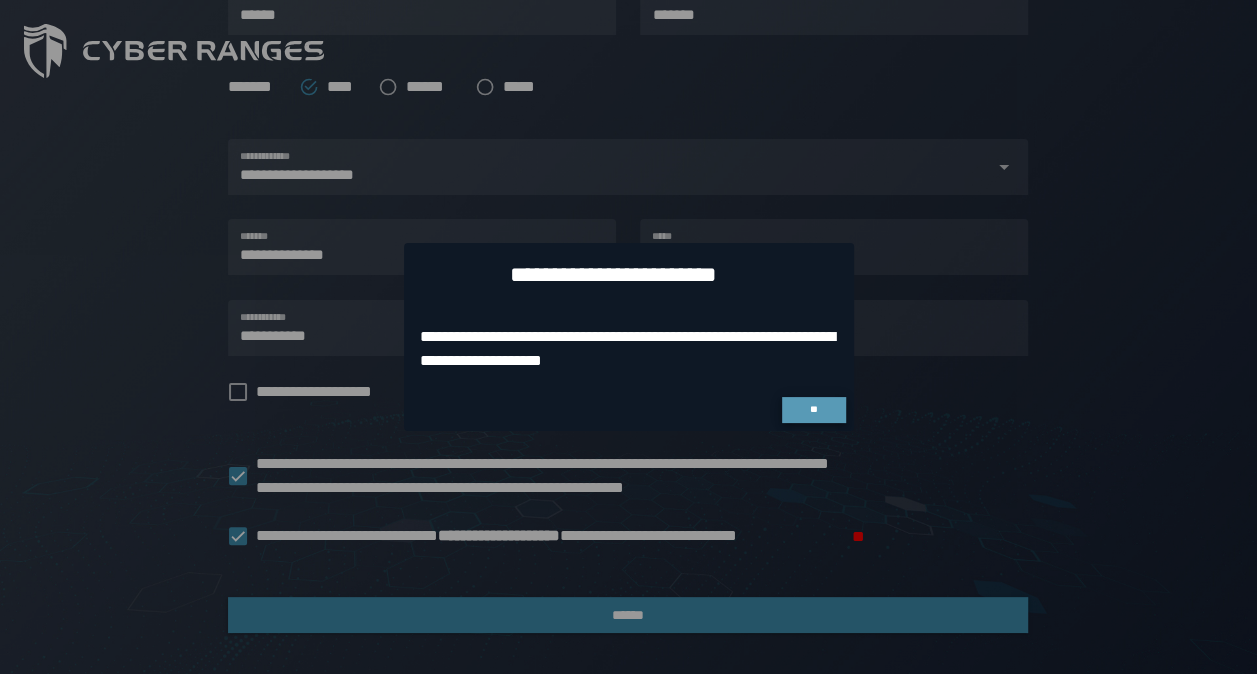 click on "**" at bounding box center (813, 409) 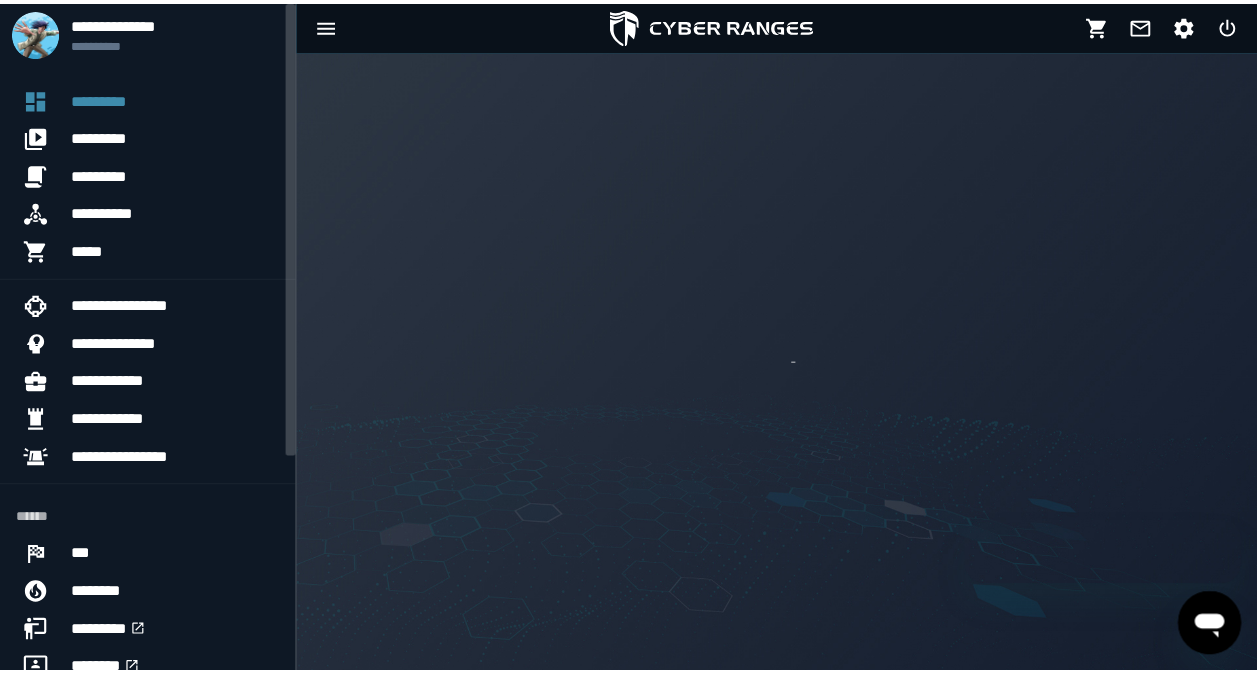 scroll, scrollTop: 0, scrollLeft: 0, axis: both 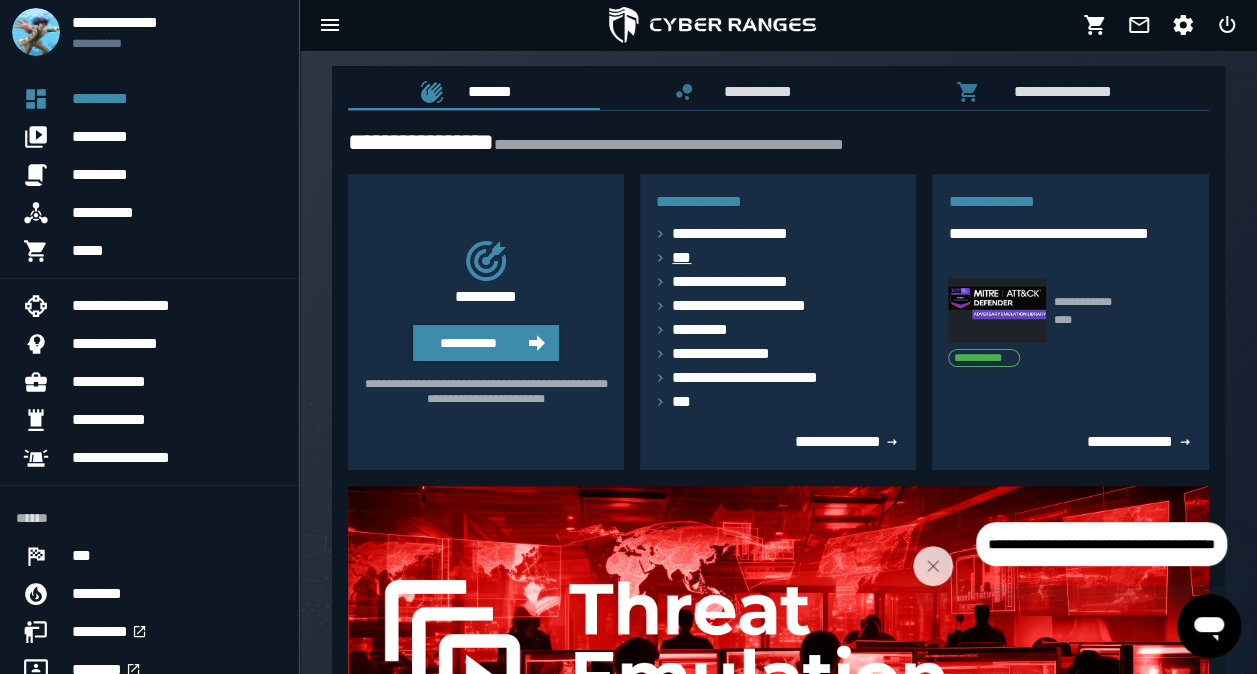 click on "***" at bounding box center (687, 258) 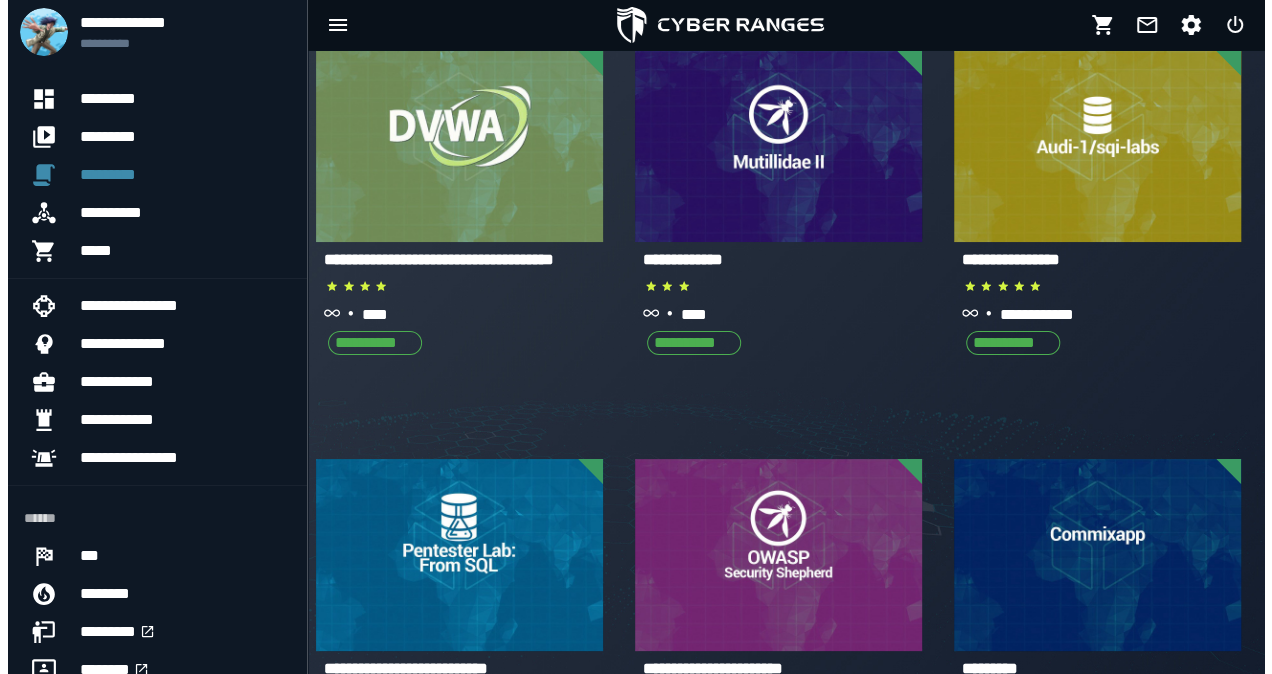 scroll, scrollTop: 0, scrollLeft: 0, axis: both 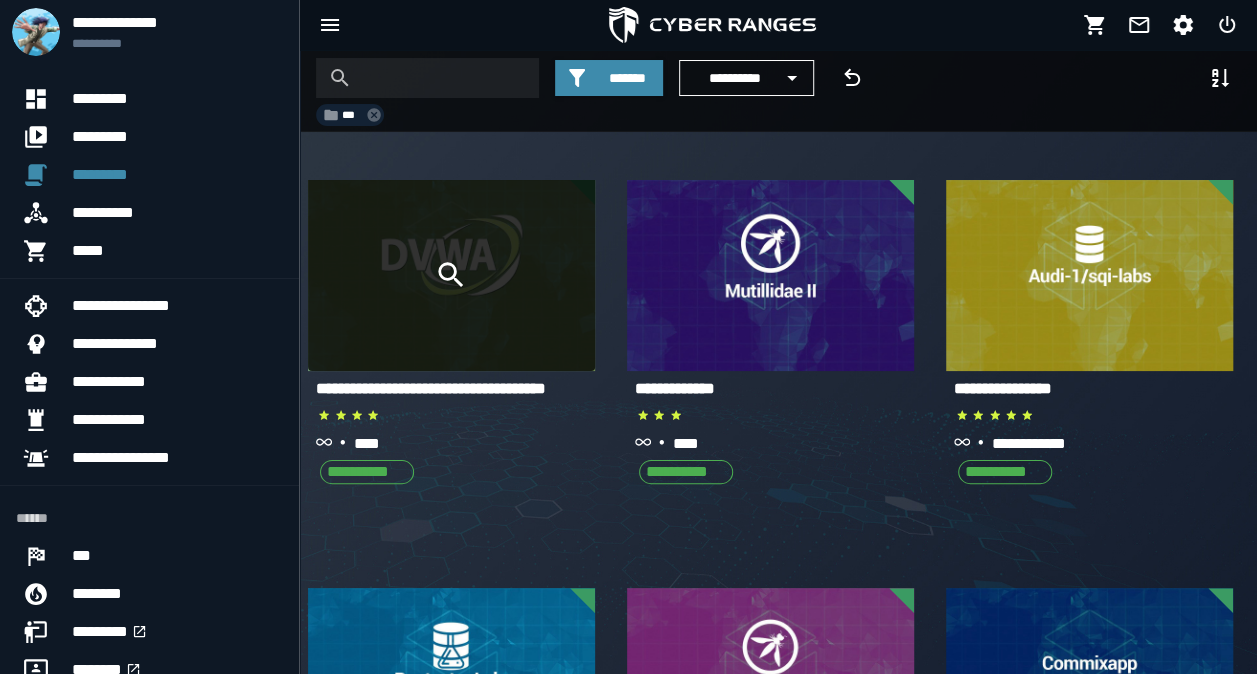 click 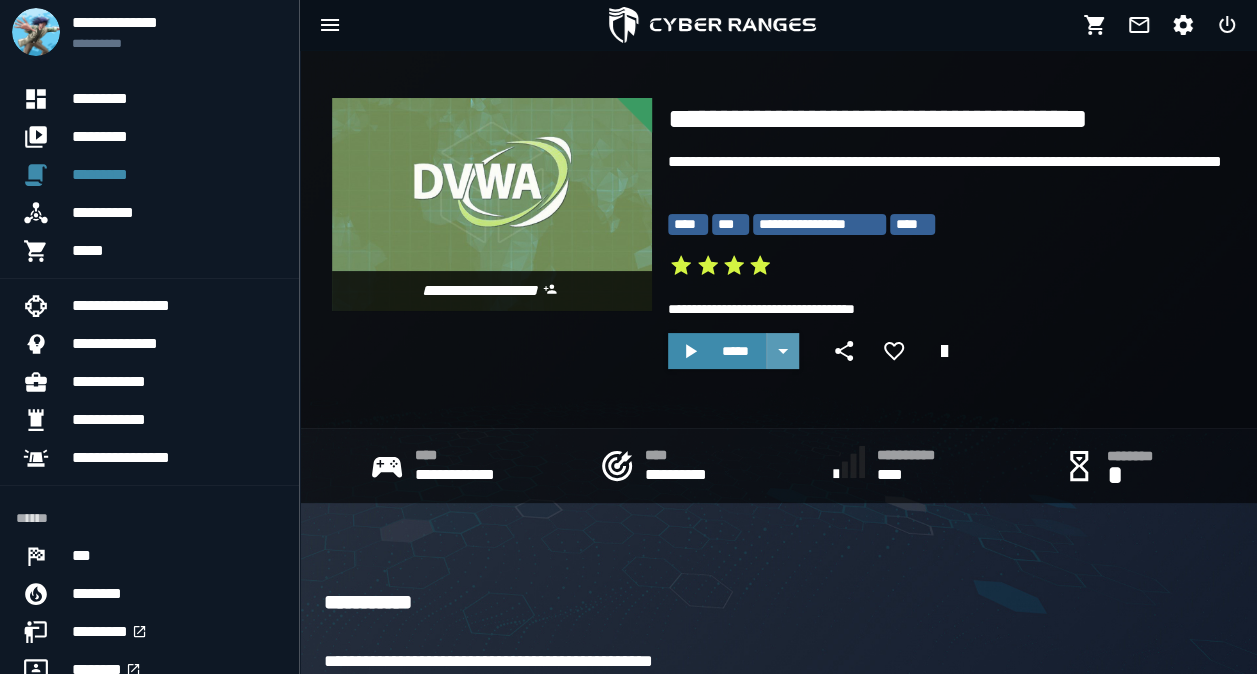 click 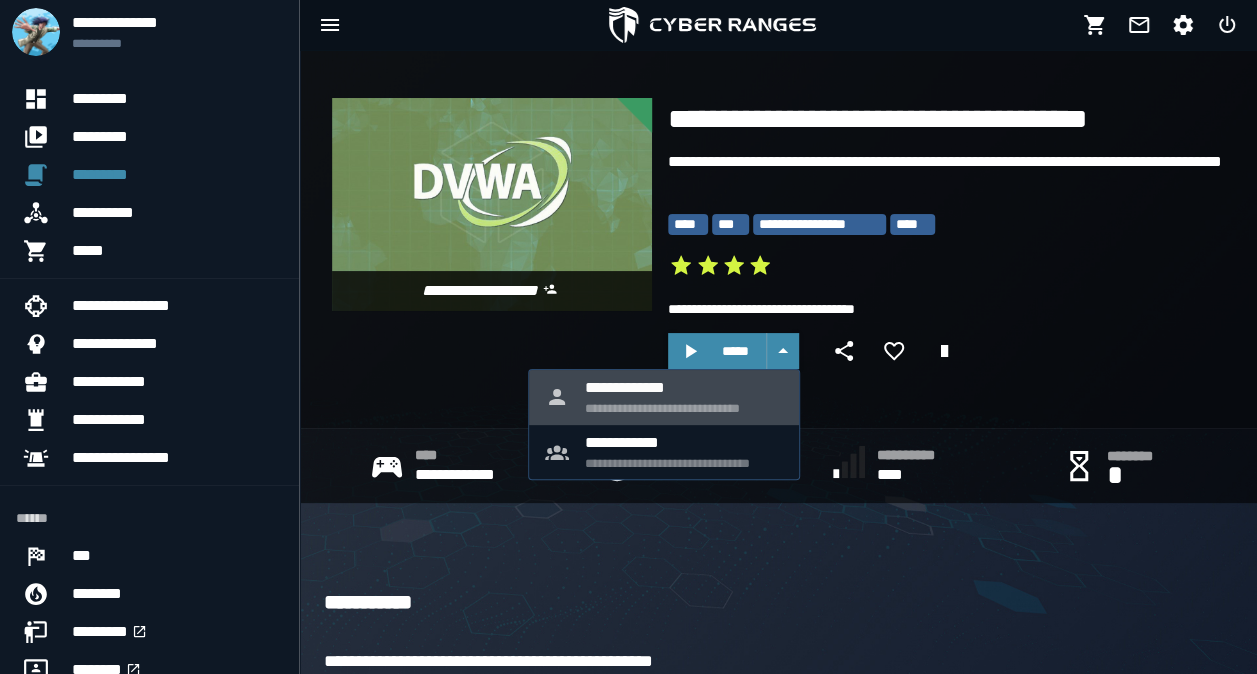 click on "**********" at bounding box center [684, 387] 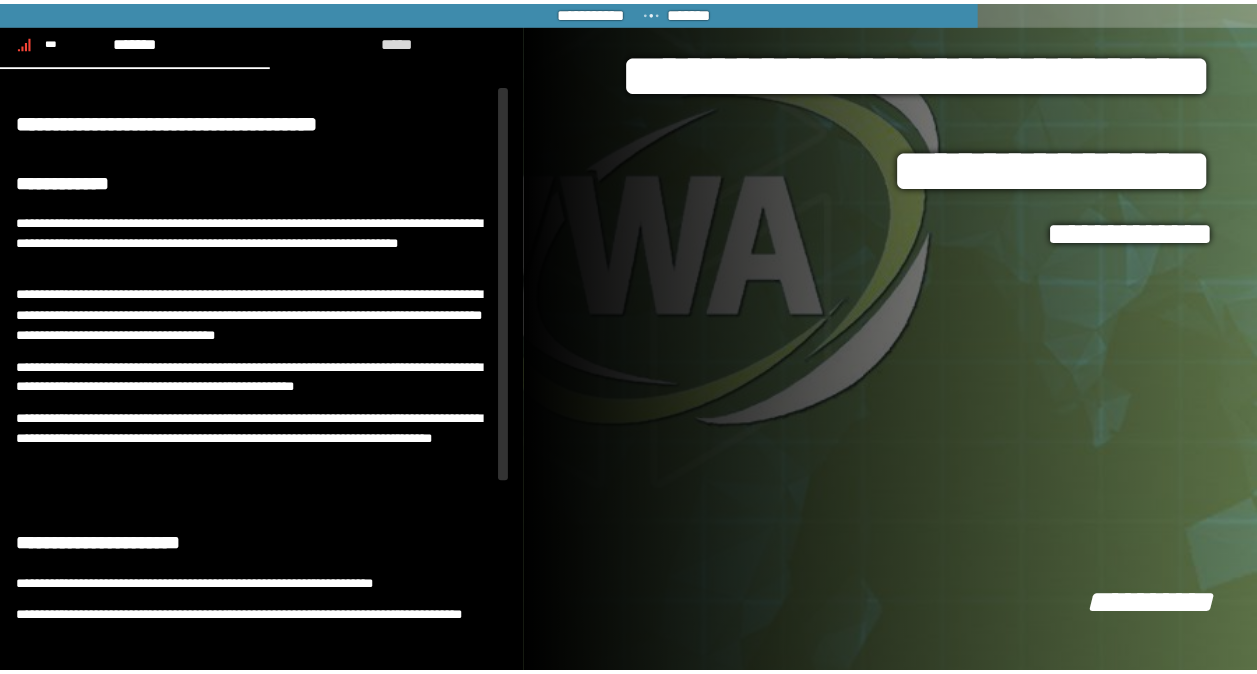 scroll, scrollTop: 0, scrollLeft: 0, axis: both 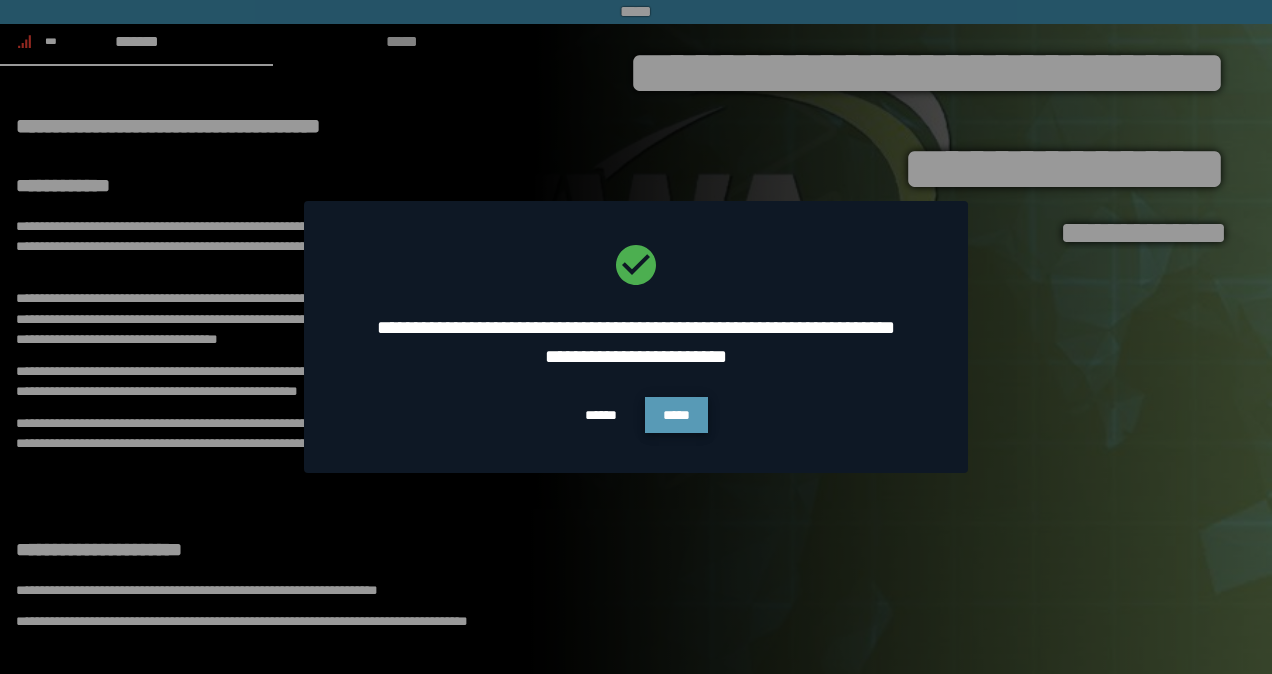 click on "*****" at bounding box center (676, 415) 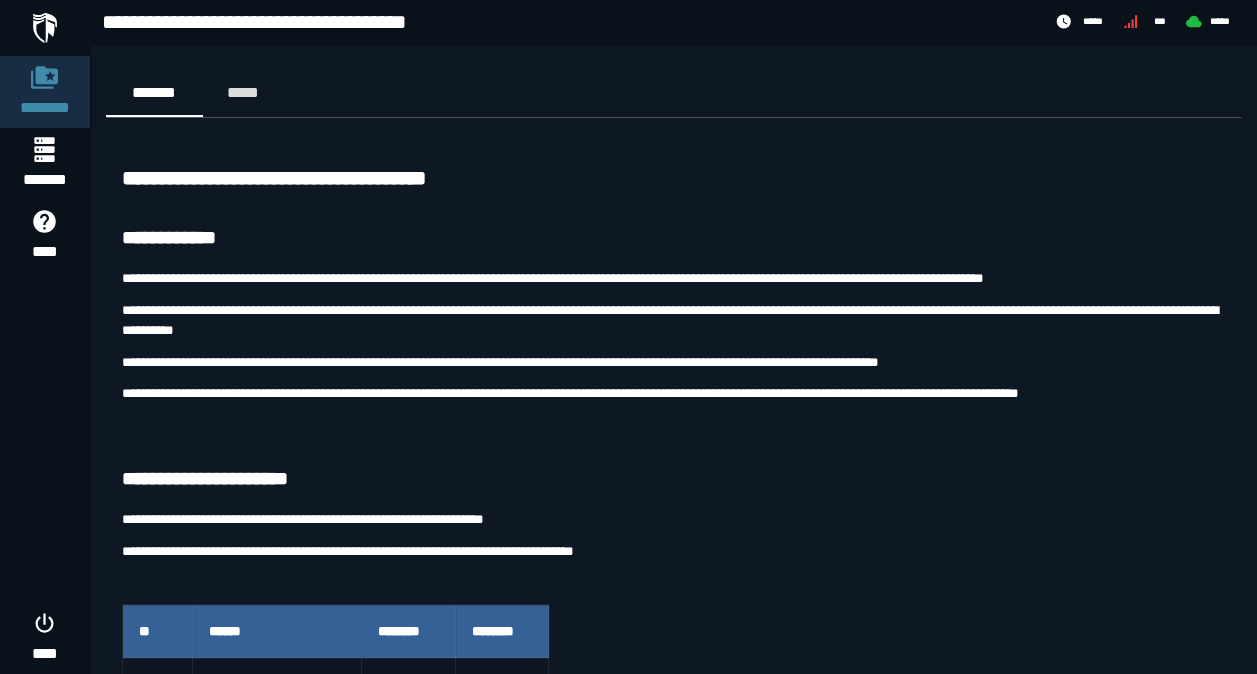 scroll, scrollTop: 169, scrollLeft: 0, axis: vertical 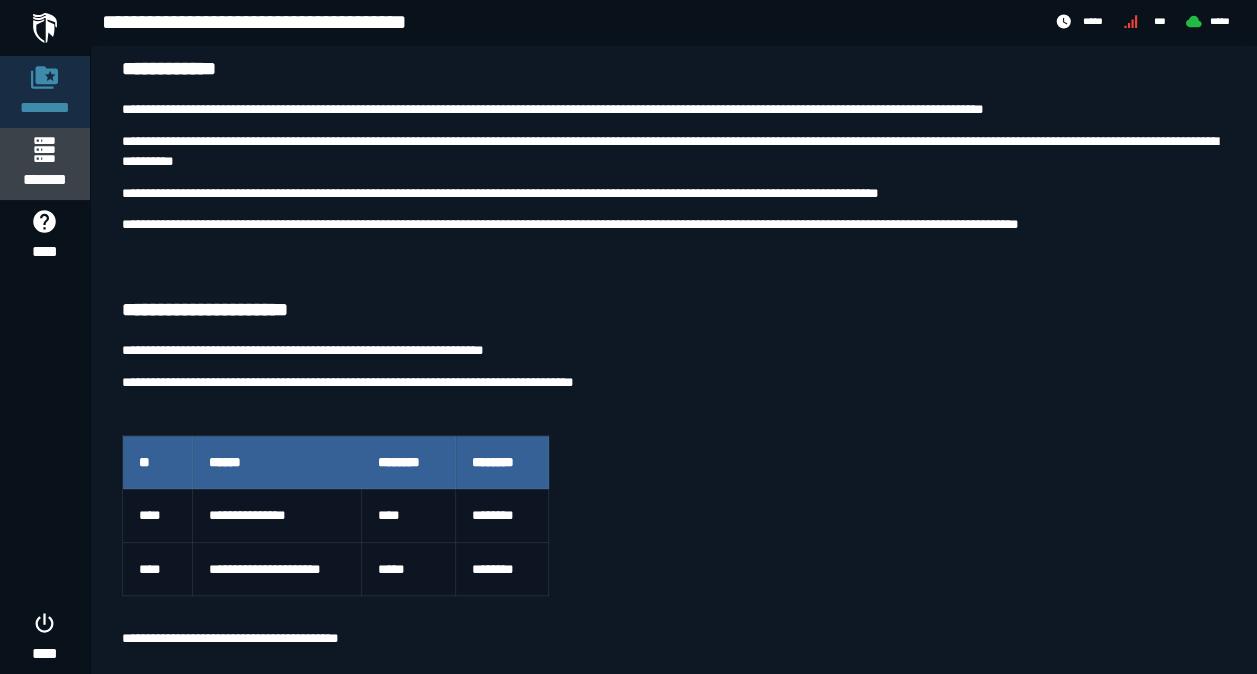 click on "*******" at bounding box center (44, 180) 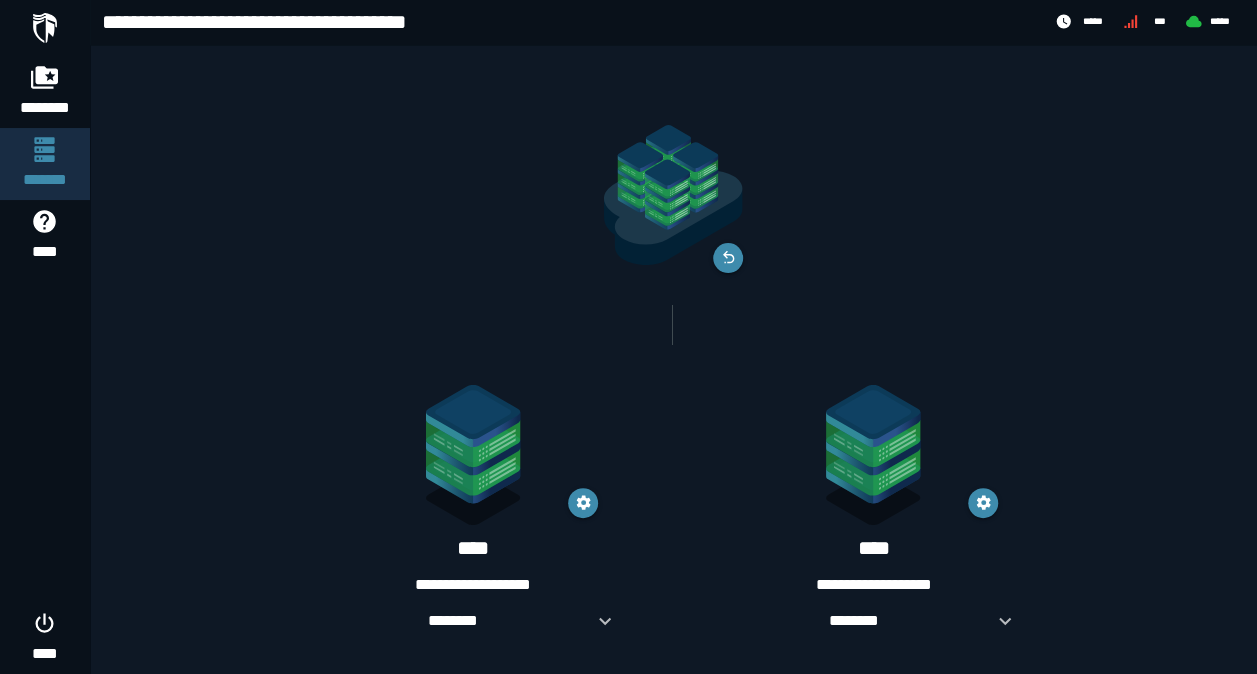 scroll, scrollTop: 16, scrollLeft: 0, axis: vertical 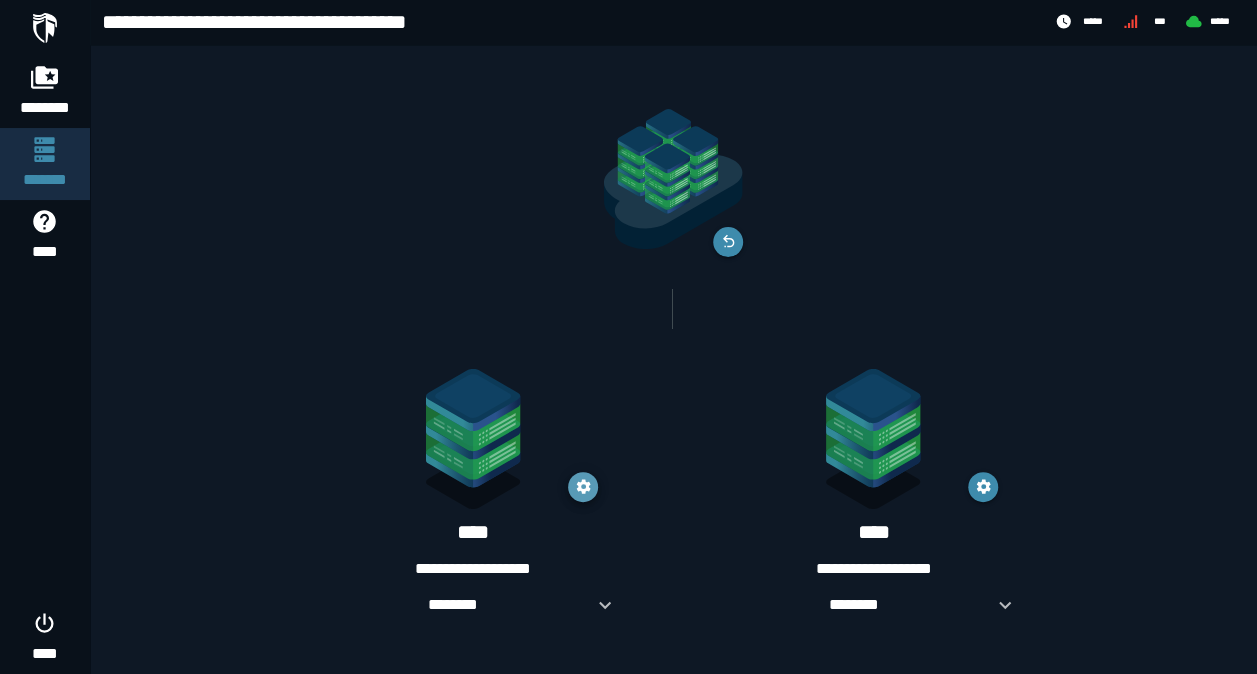 click 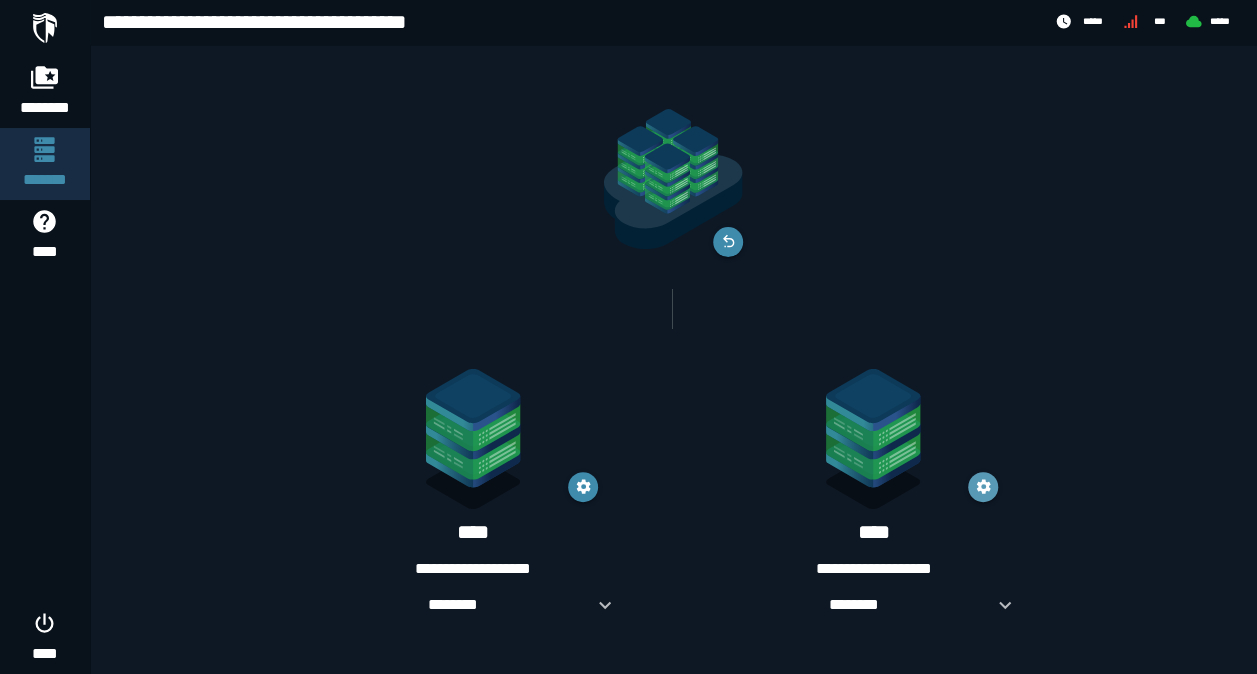 drag, startPoint x: 954, startPoint y: 496, endPoint x: 992, endPoint y: 486, distance: 39.293766 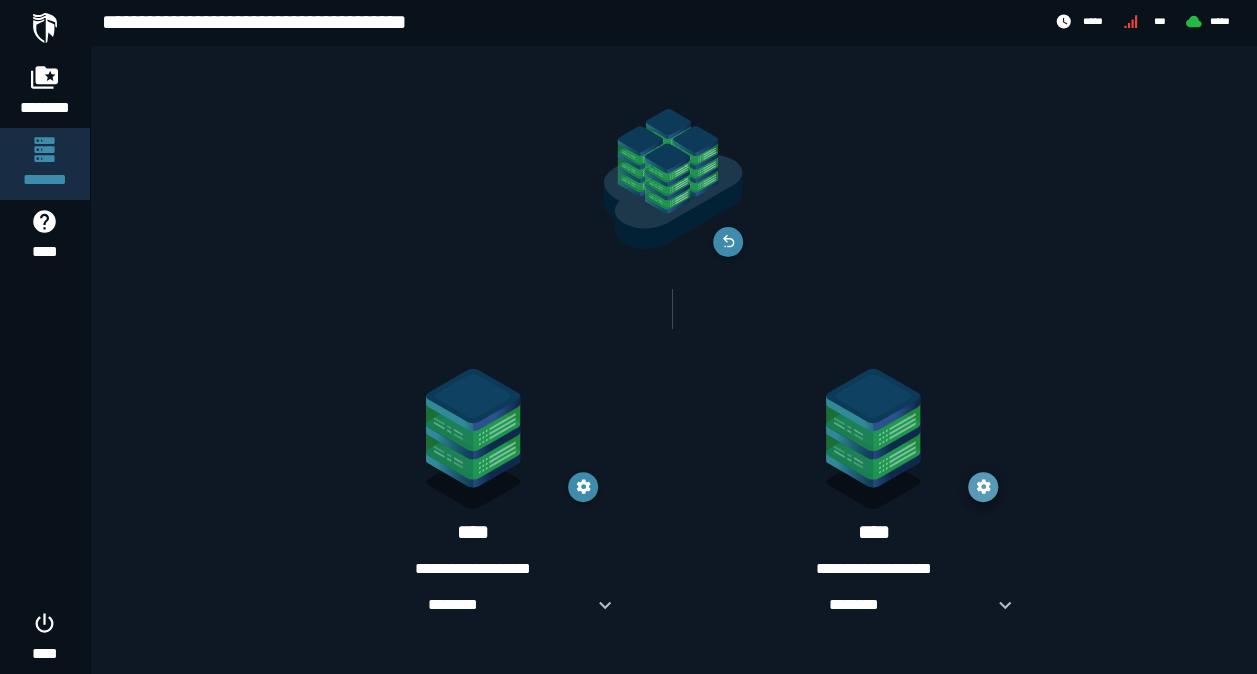 click at bounding box center (983, 487) 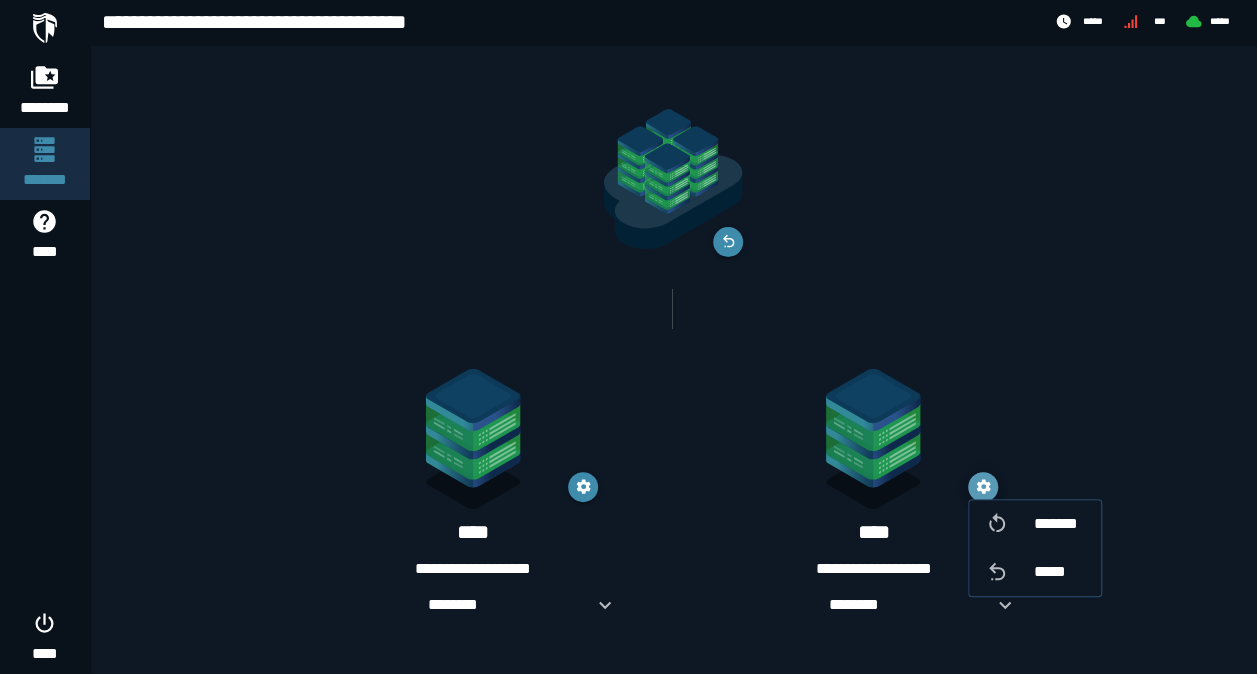 click 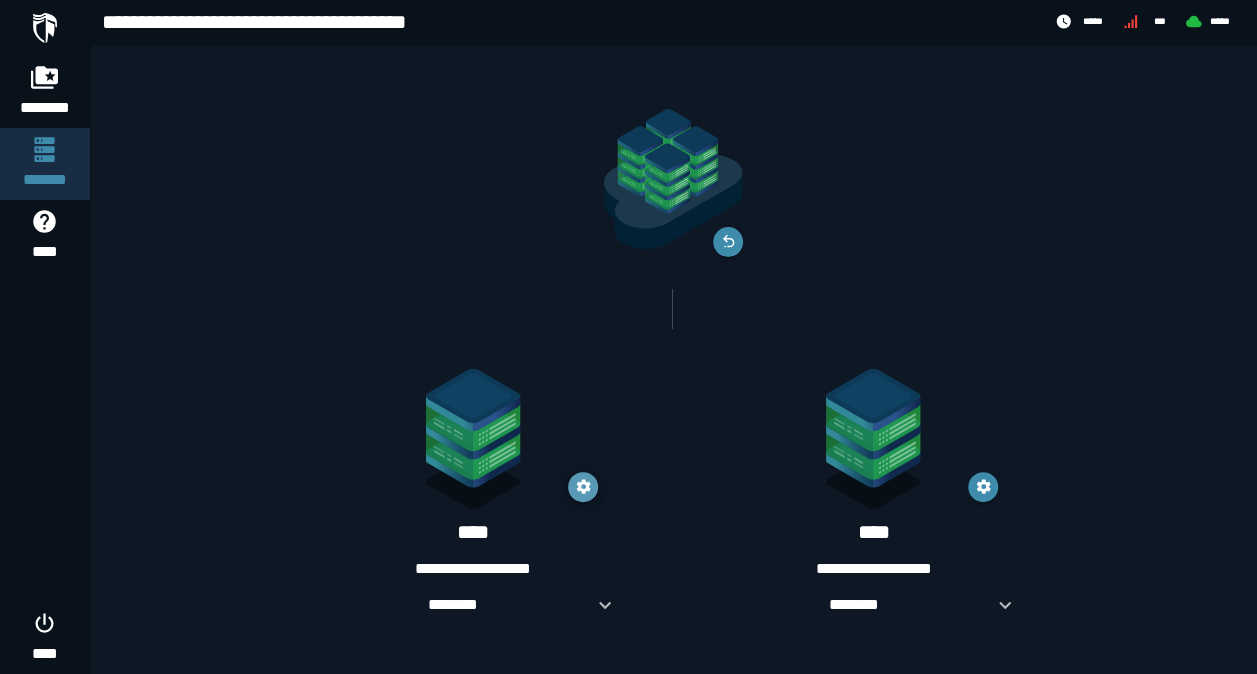 click 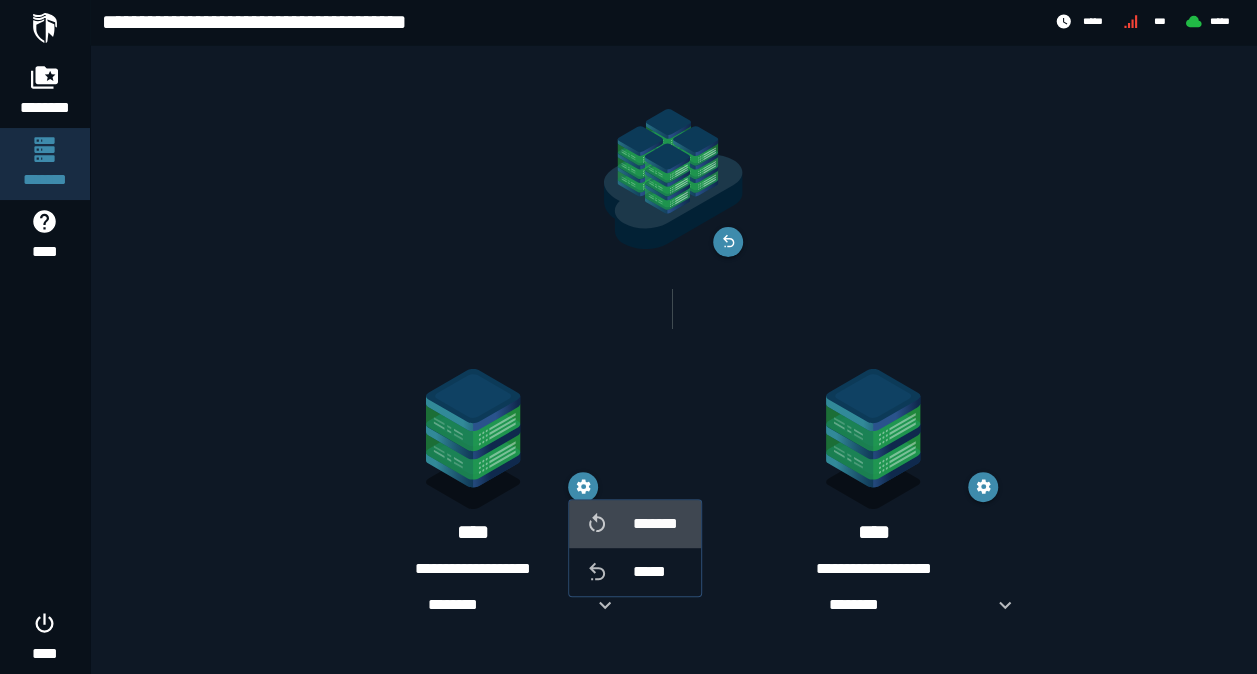 click at bounding box center (609, 524) 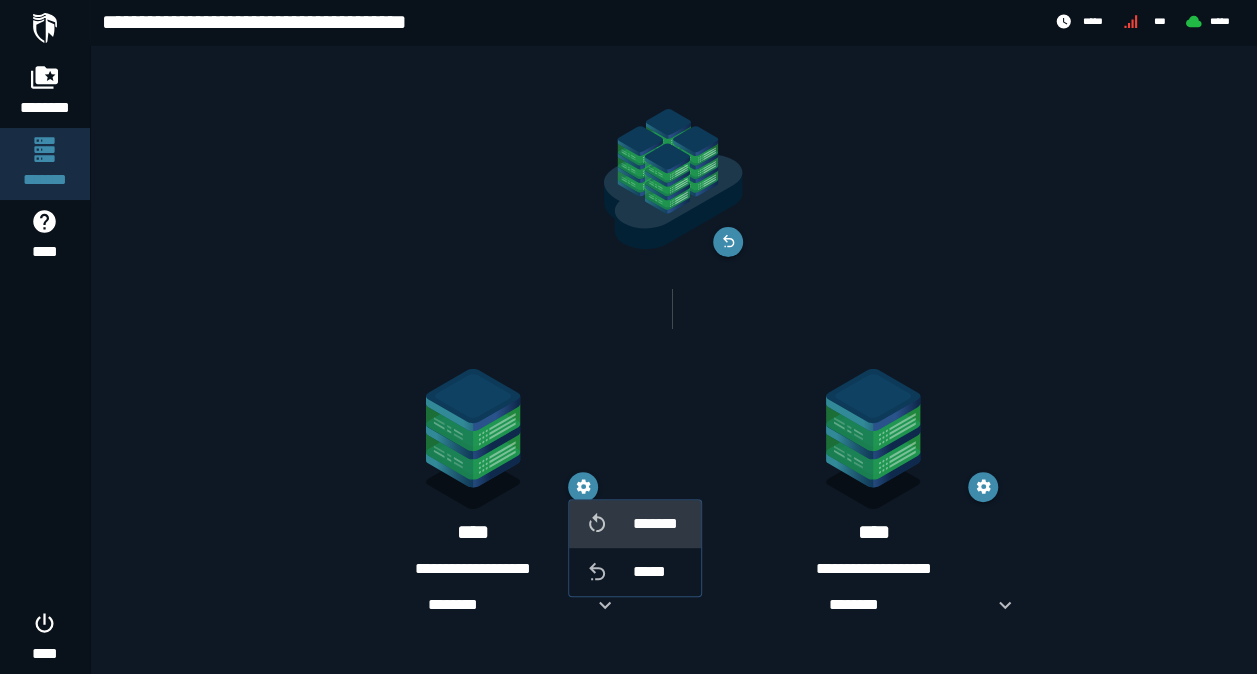 scroll, scrollTop: 0, scrollLeft: 0, axis: both 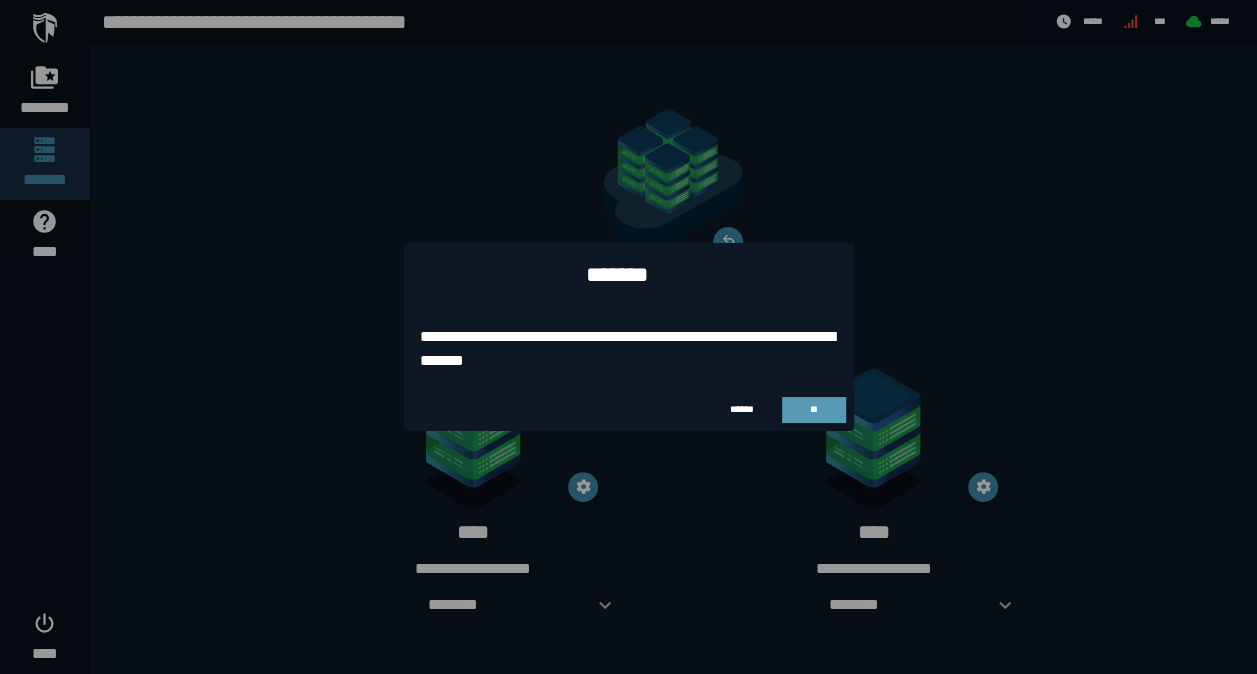 click on "**" at bounding box center (814, 410) 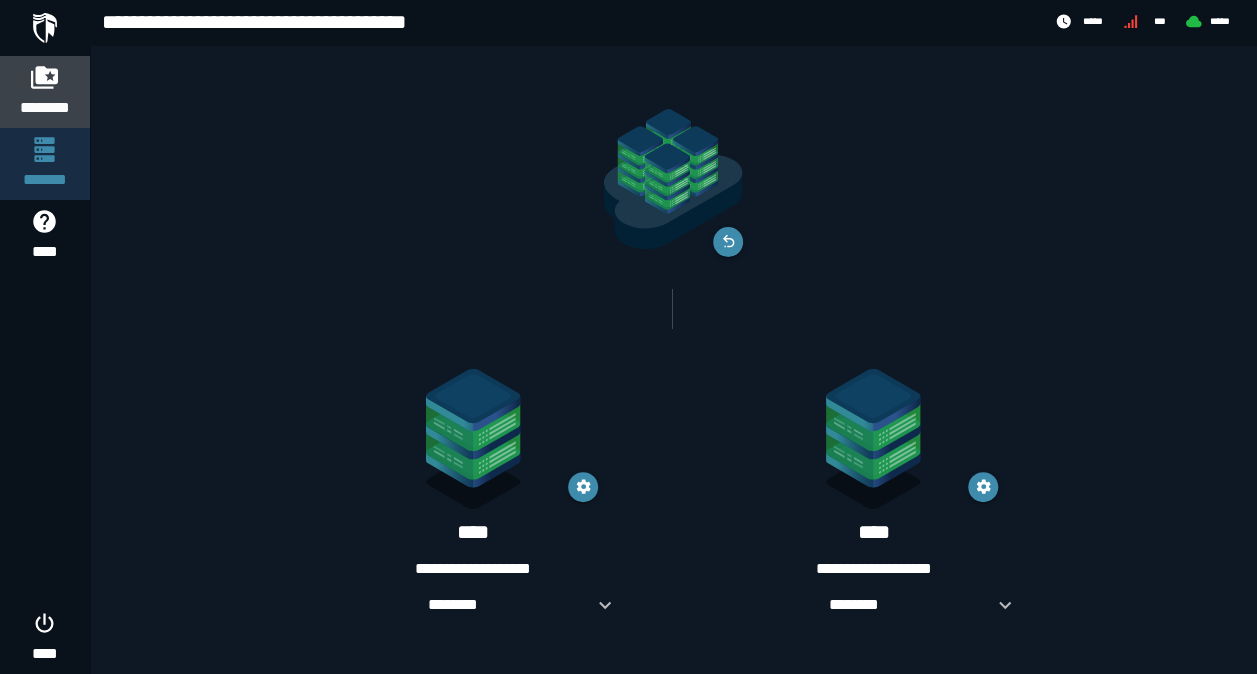 click at bounding box center [45, 77] 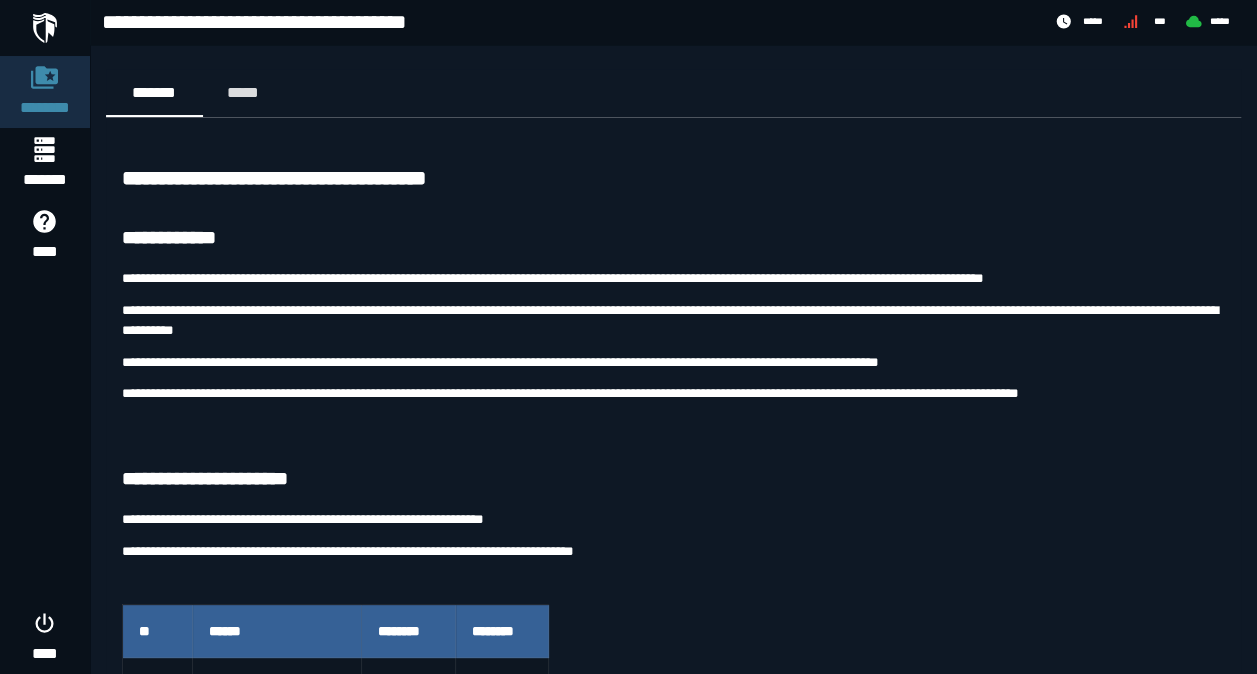 scroll, scrollTop: 169, scrollLeft: 0, axis: vertical 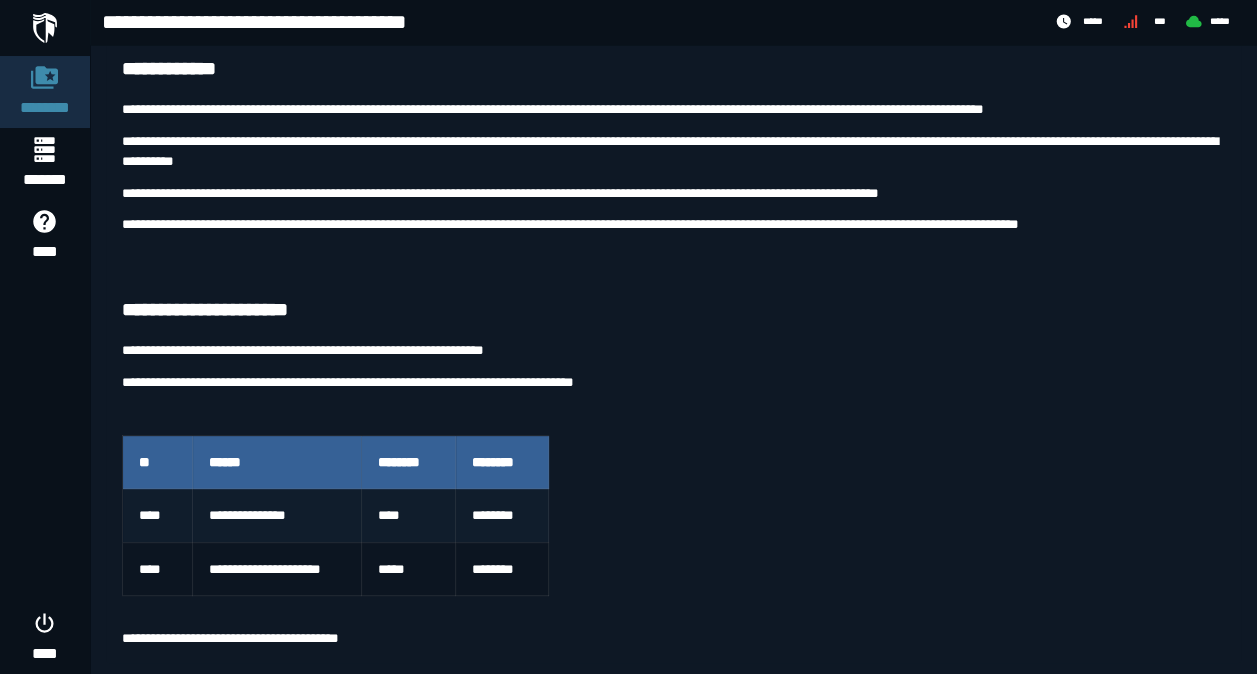 click on "****" at bounding box center [158, 515] 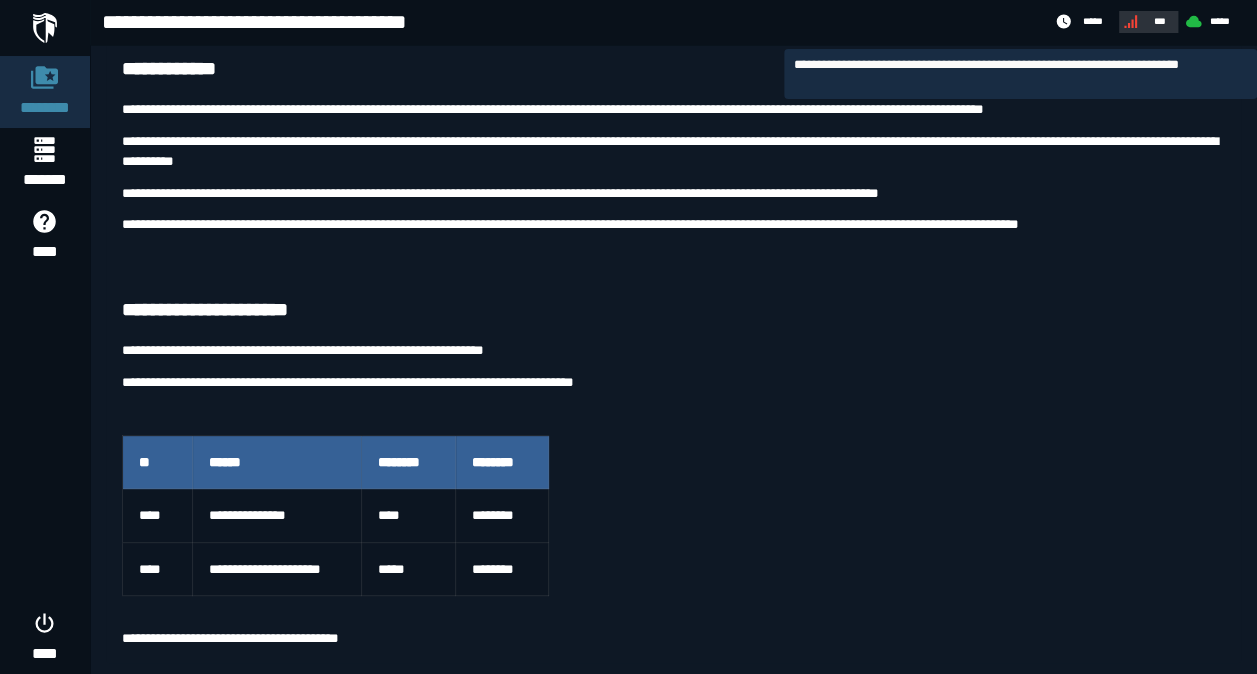 click on "***" at bounding box center (1159, 21) 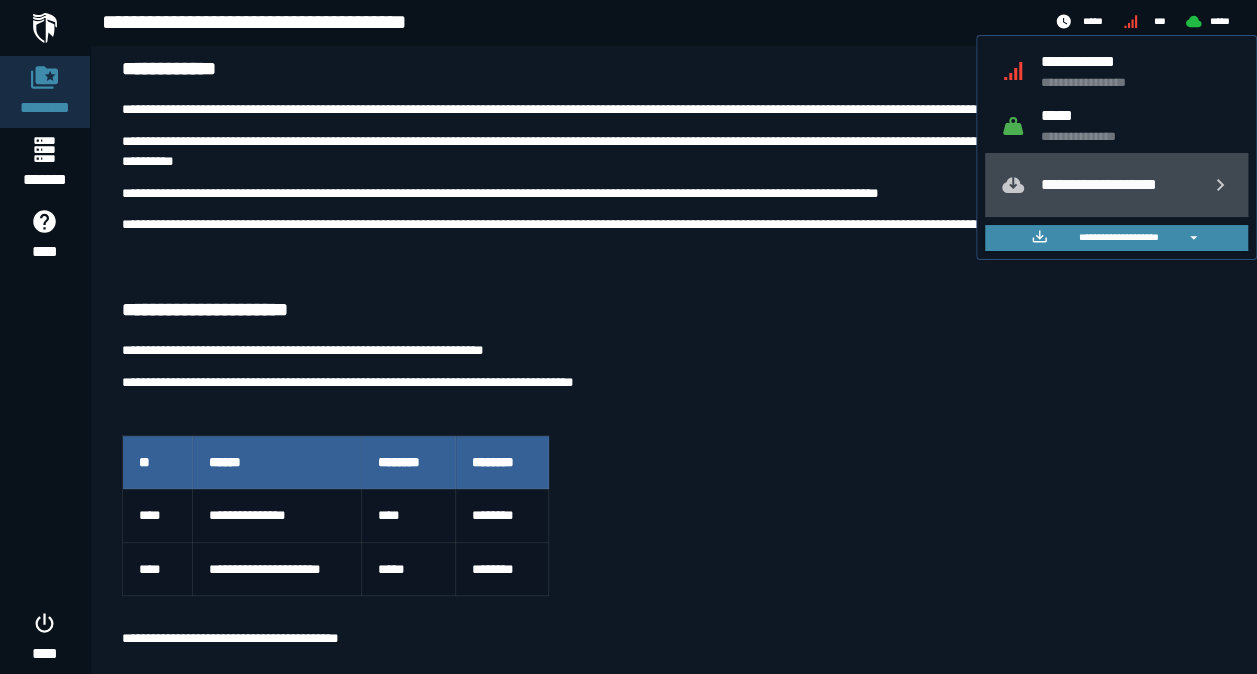 click on "**********" 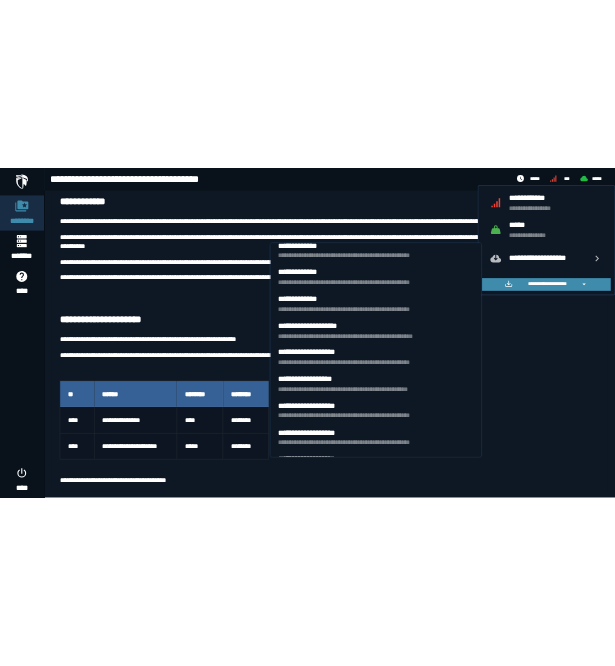 scroll, scrollTop: 449, scrollLeft: 0, axis: vertical 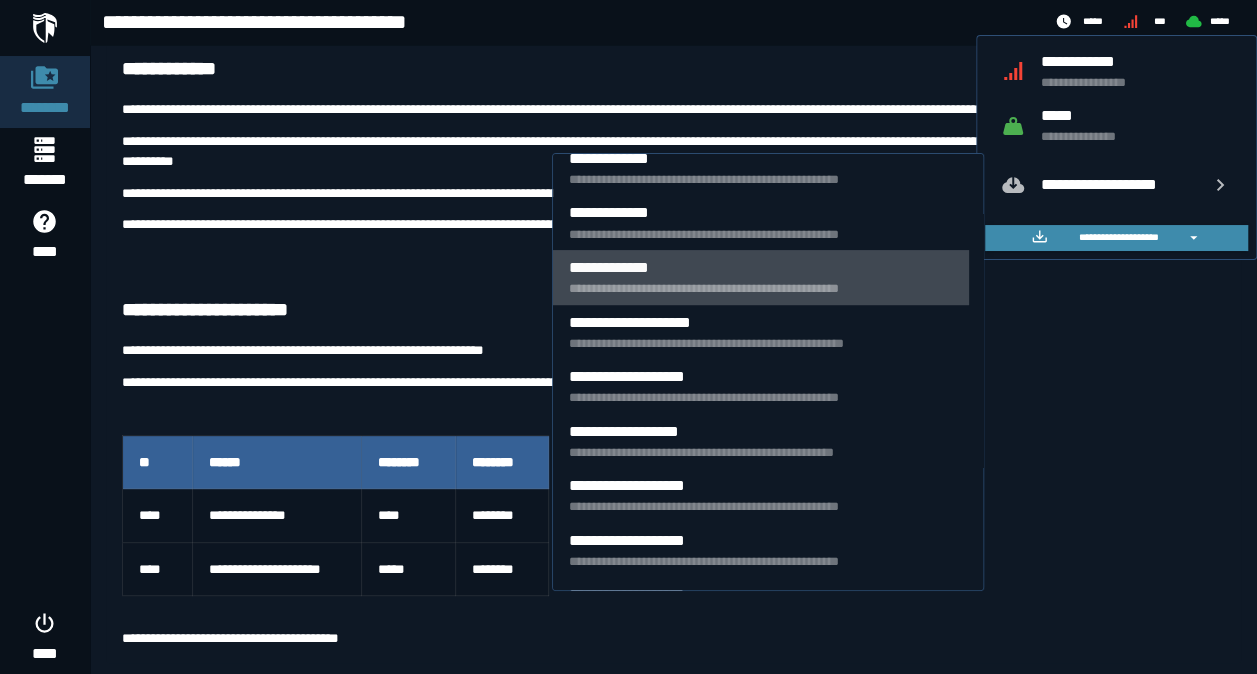 click on "**********" at bounding box center [761, 288] 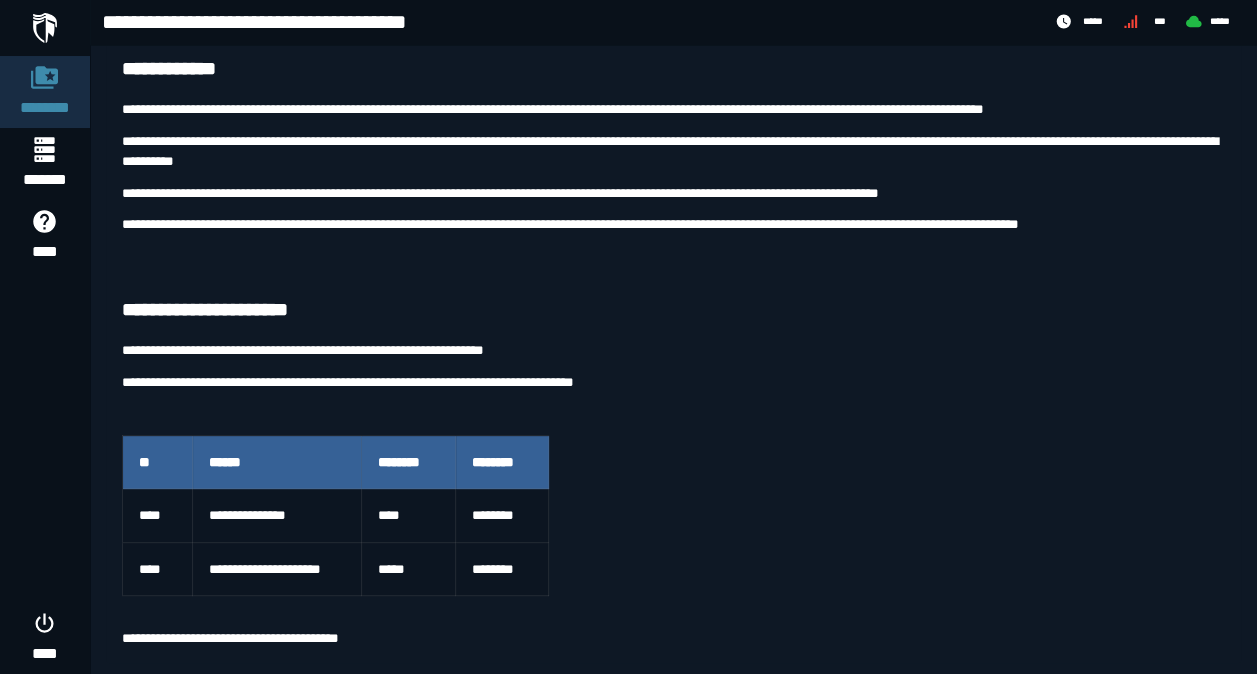 click on "******** ******* **** ****" at bounding box center [45, 337] 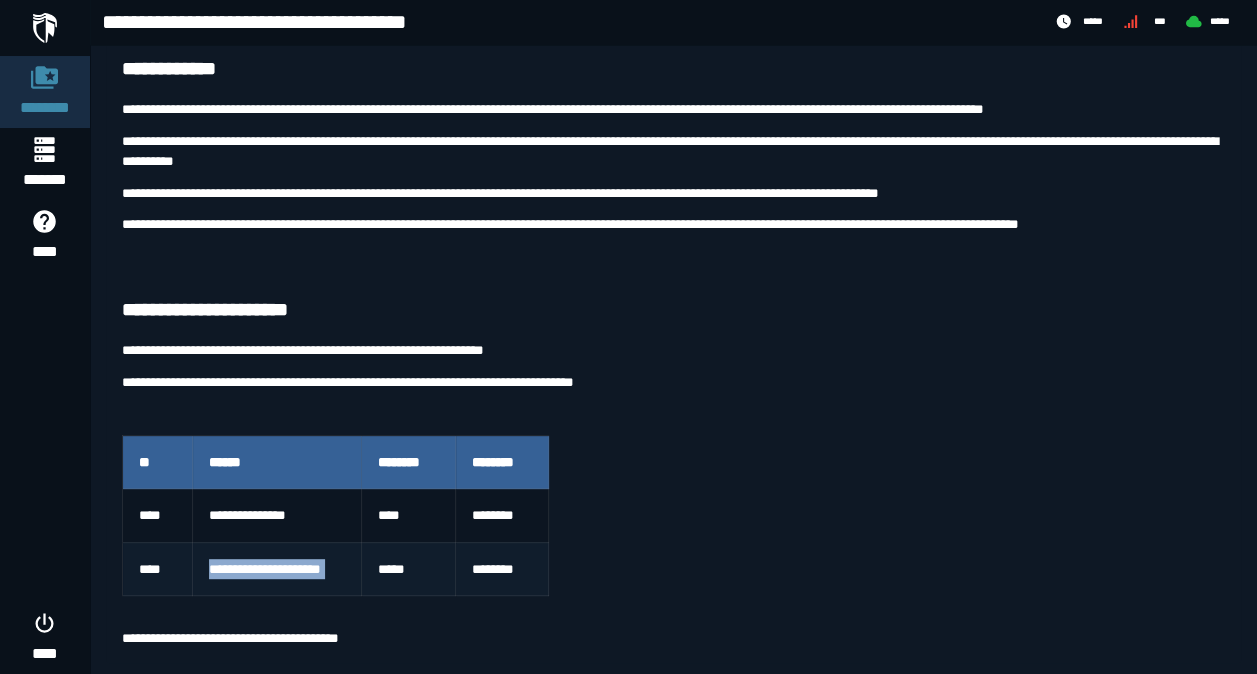 drag, startPoint x: 206, startPoint y: 568, endPoint x: 369, endPoint y: 578, distance: 163.30646 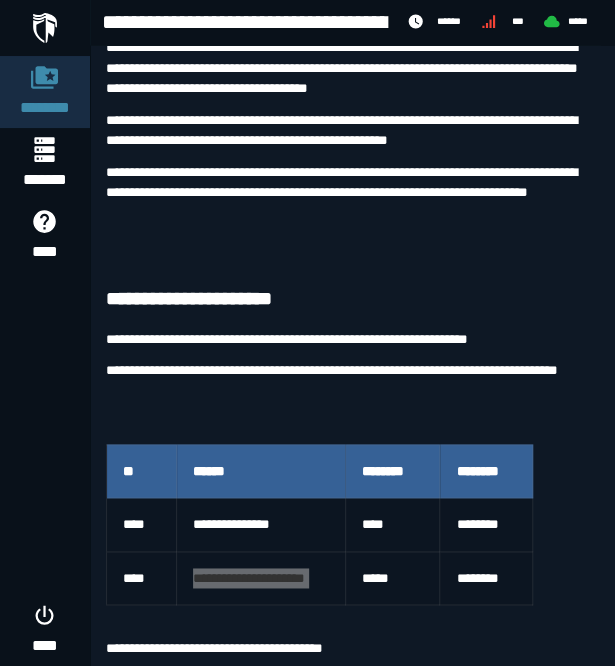 scroll, scrollTop: 320, scrollLeft: 0, axis: vertical 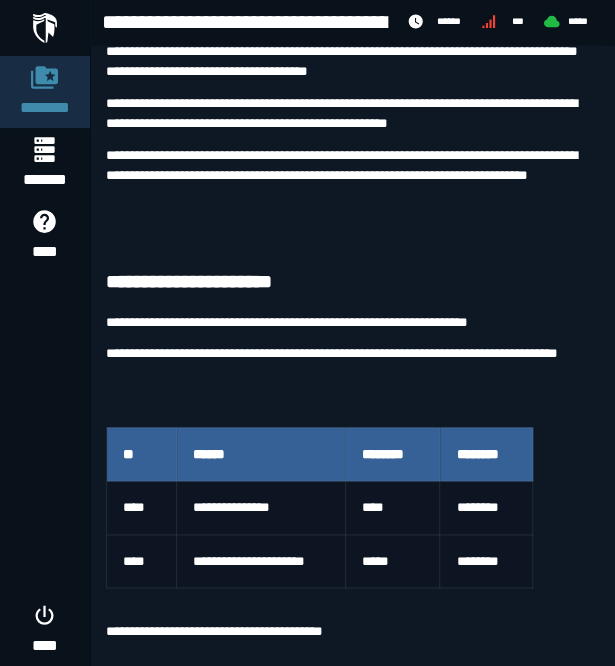 click at bounding box center [352, 598] 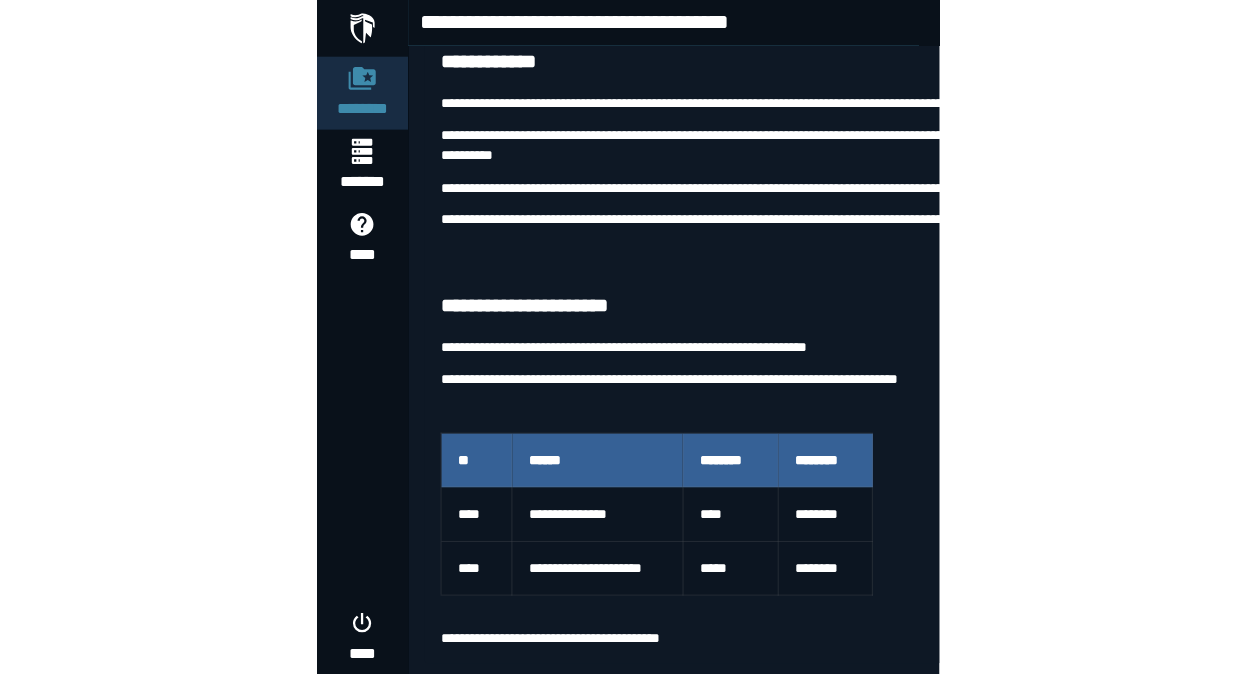 scroll, scrollTop: 169, scrollLeft: 0, axis: vertical 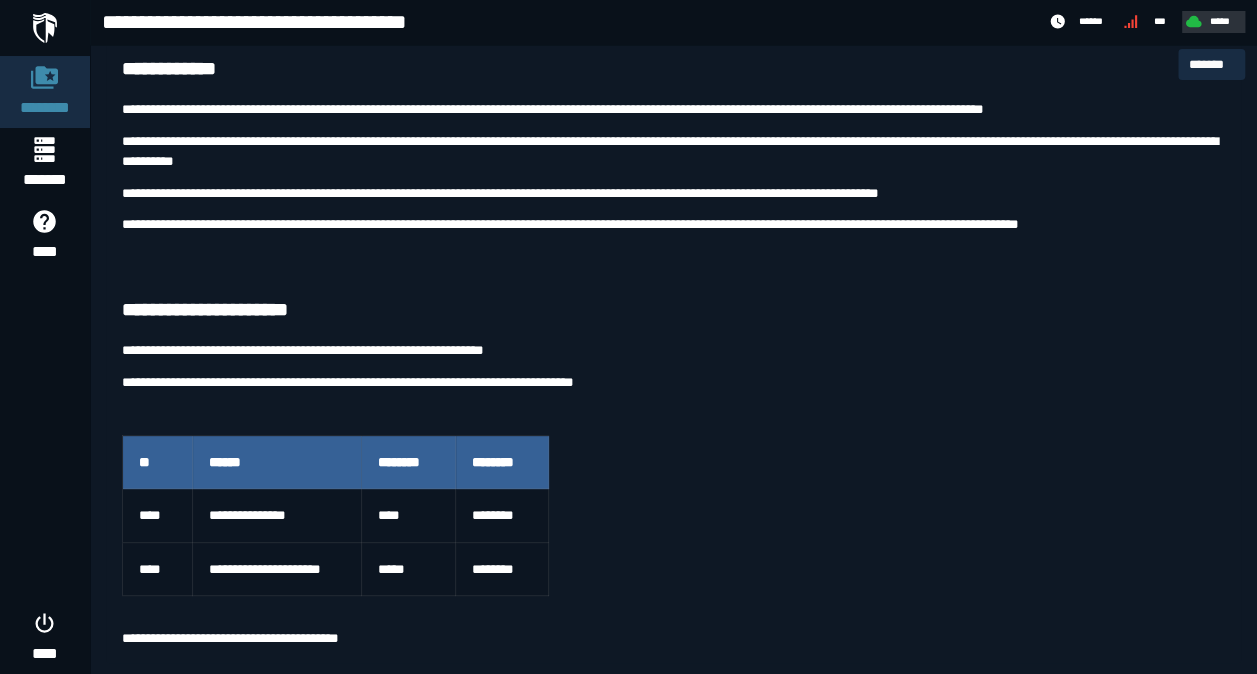 click 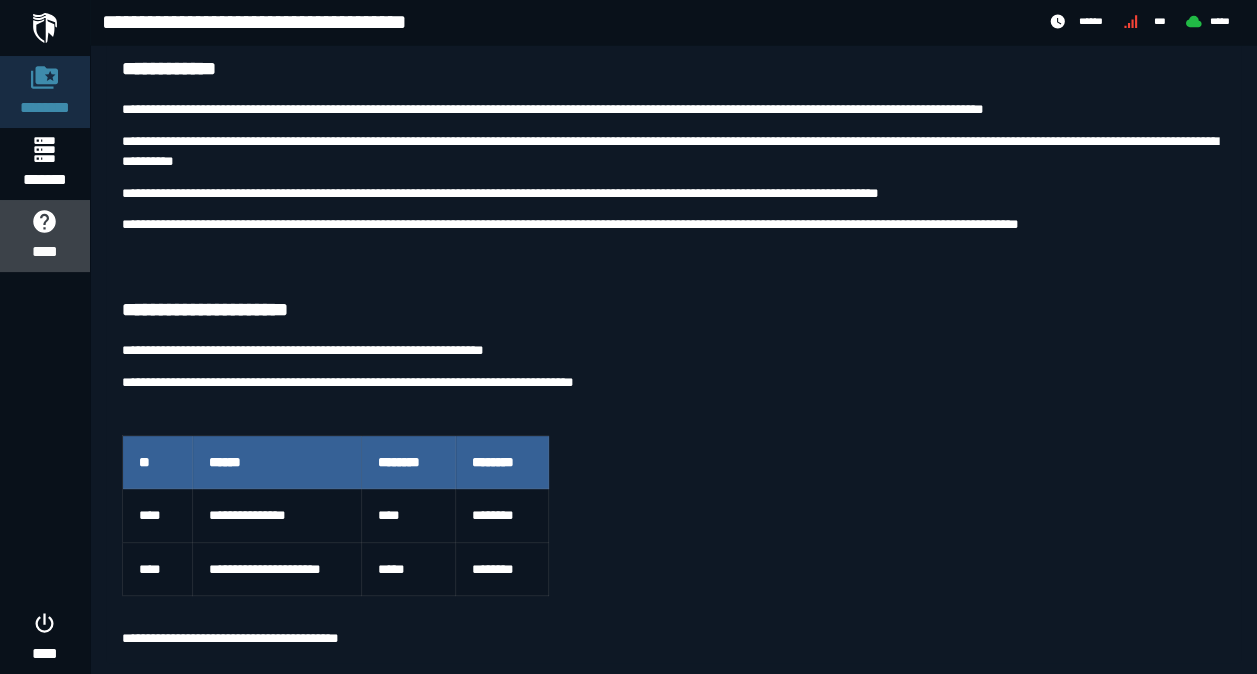 click on "****" 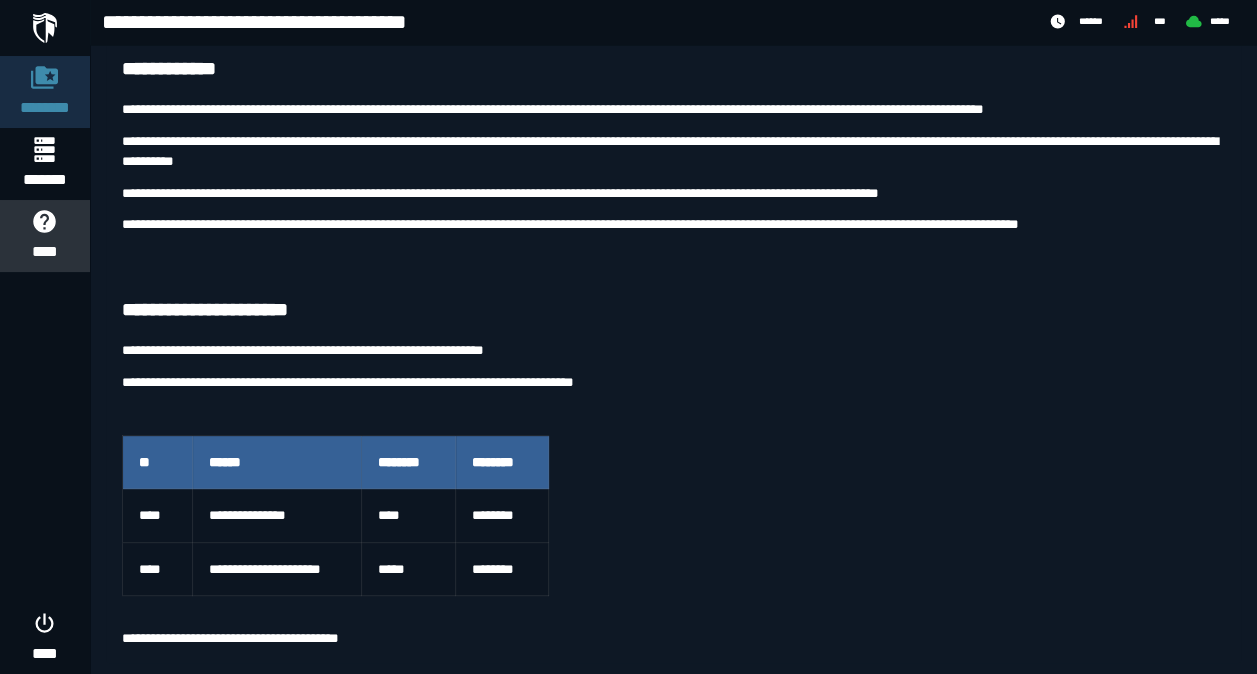 scroll, scrollTop: 0, scrollLeft: 0, axis: both 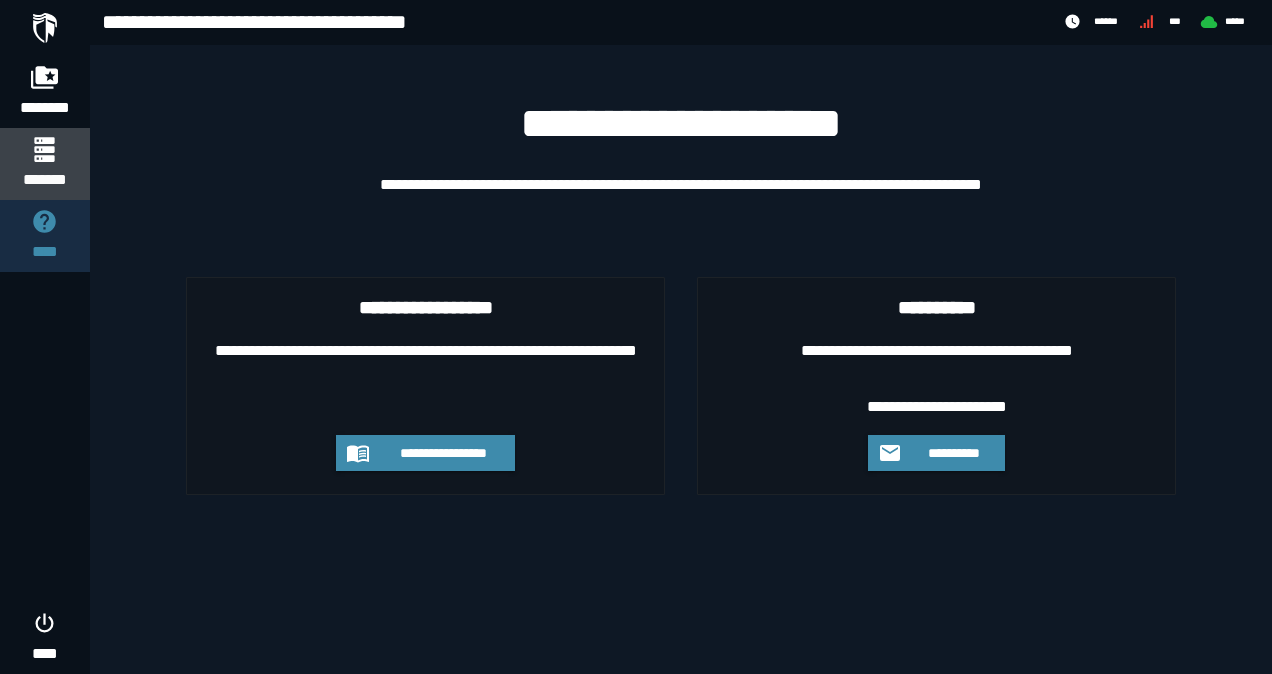click on "*******" at bounding box center [44, 180] 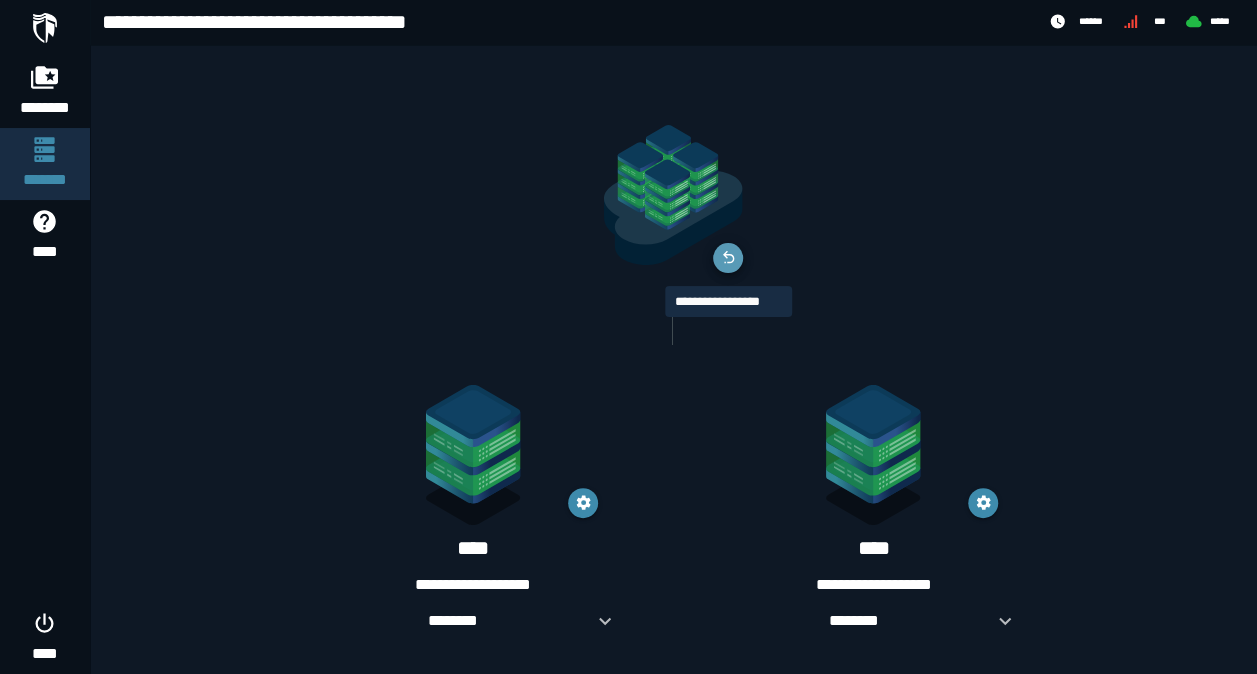 click 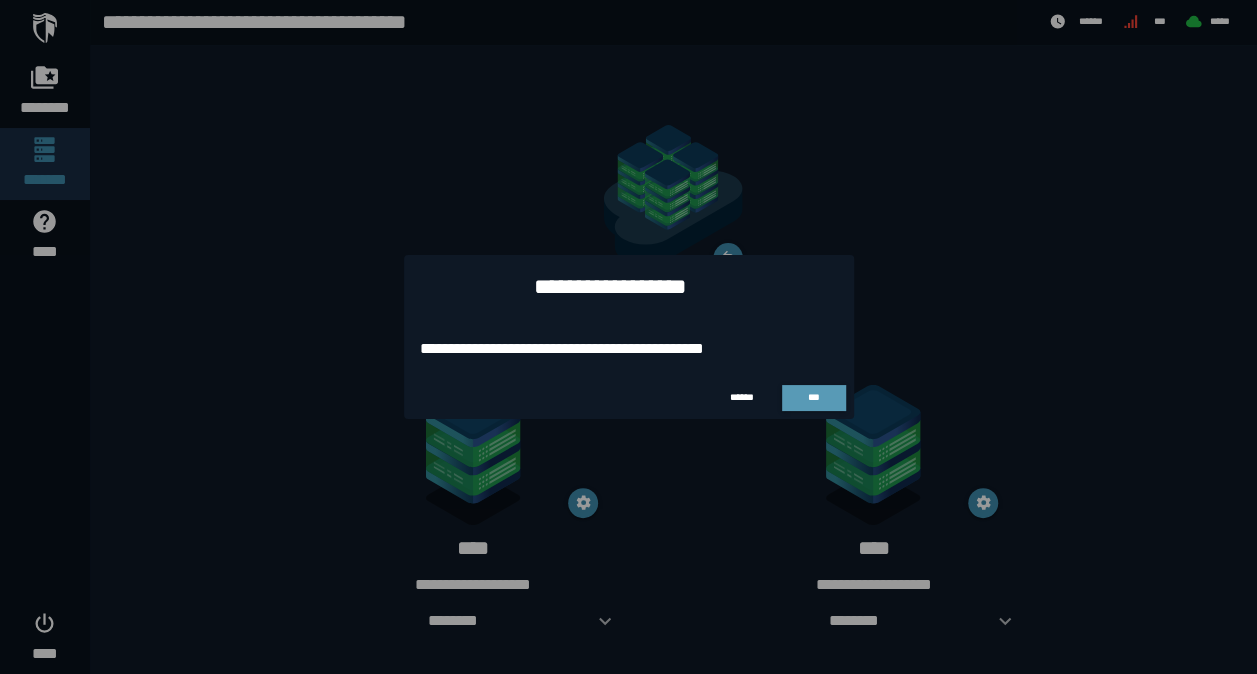 click on "***" at bounding box center (814, 398) 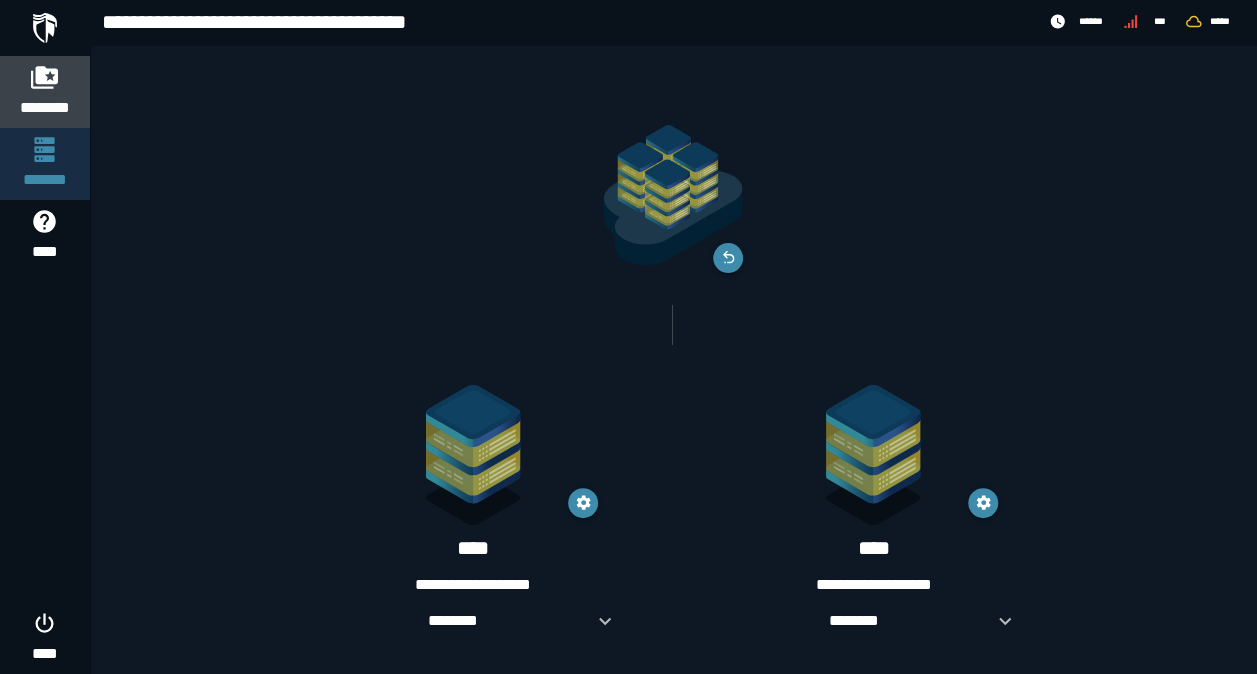 click 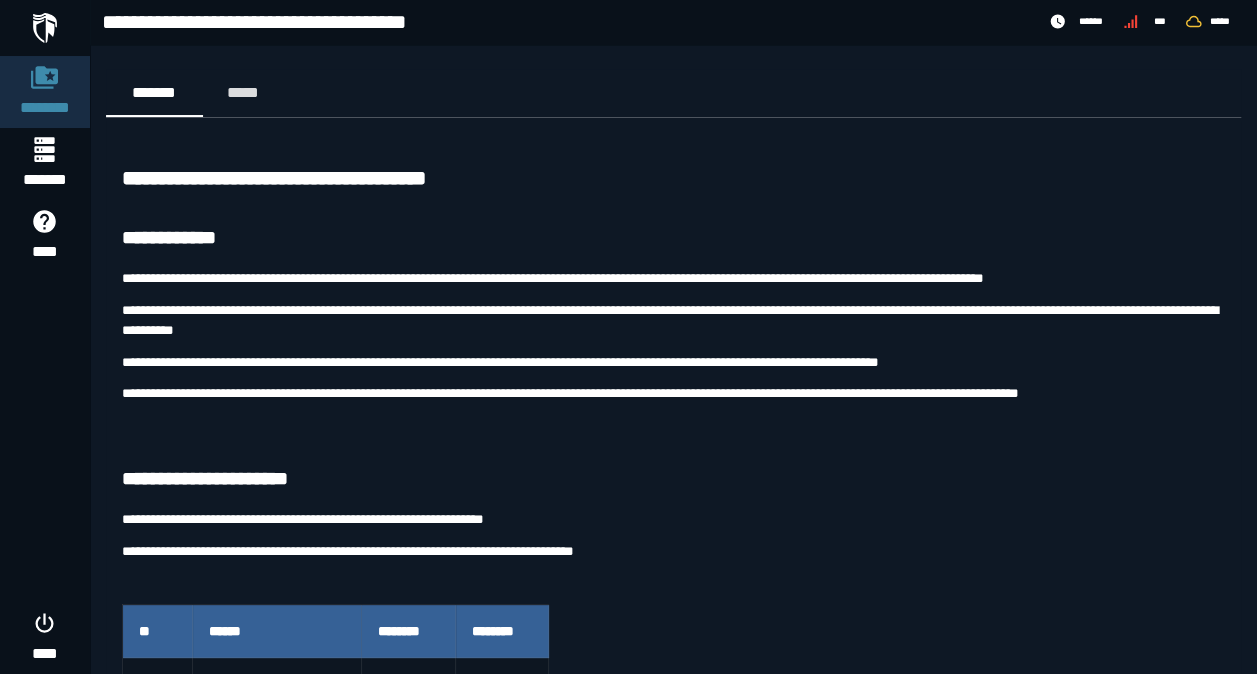 scroll, scrollTop: 169, scrollLeft: 0, axis: vertical 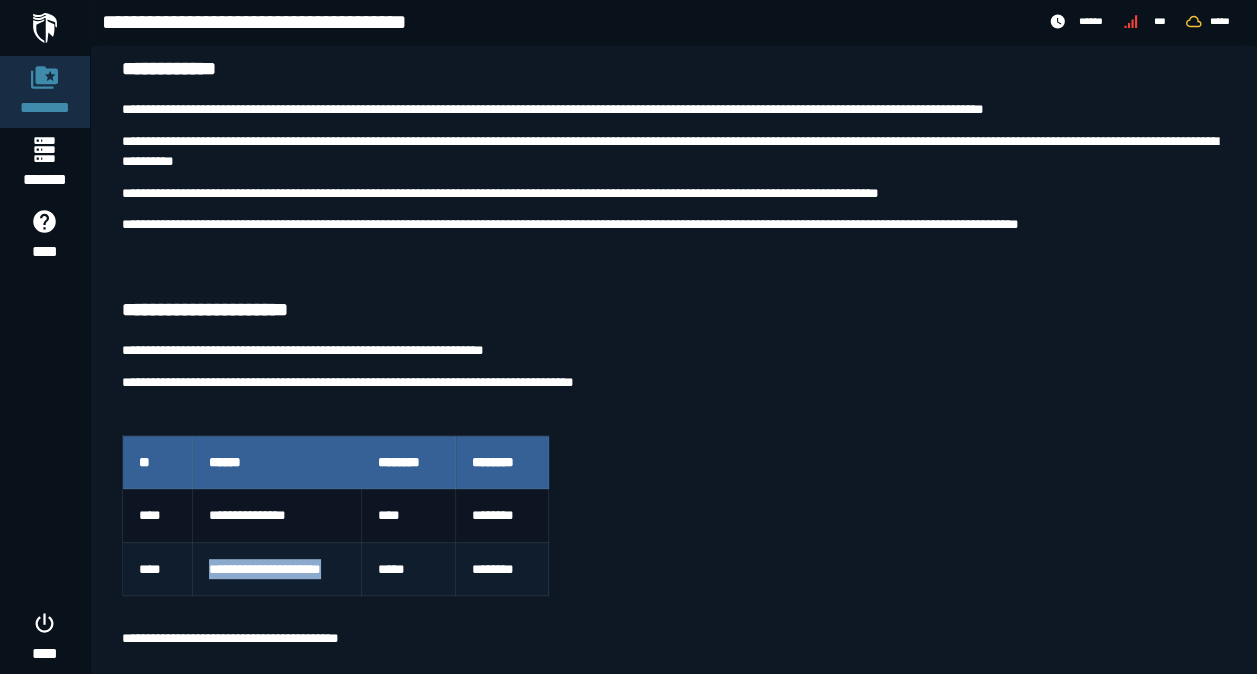 drag, startPoint x: 349, startPoint y: 563, endPoint x: 190, endPoint y: 577, distance: 159.61516 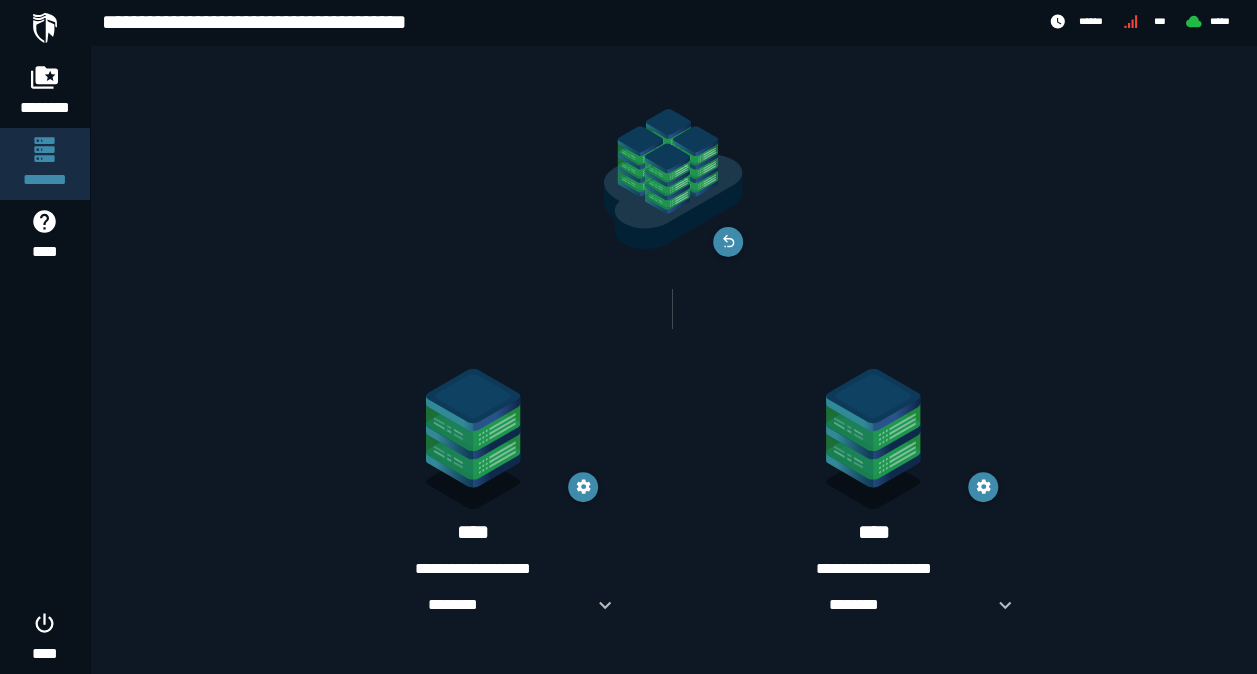 scroll, scrollTop: 0, scrollLeft: 0, axis: both 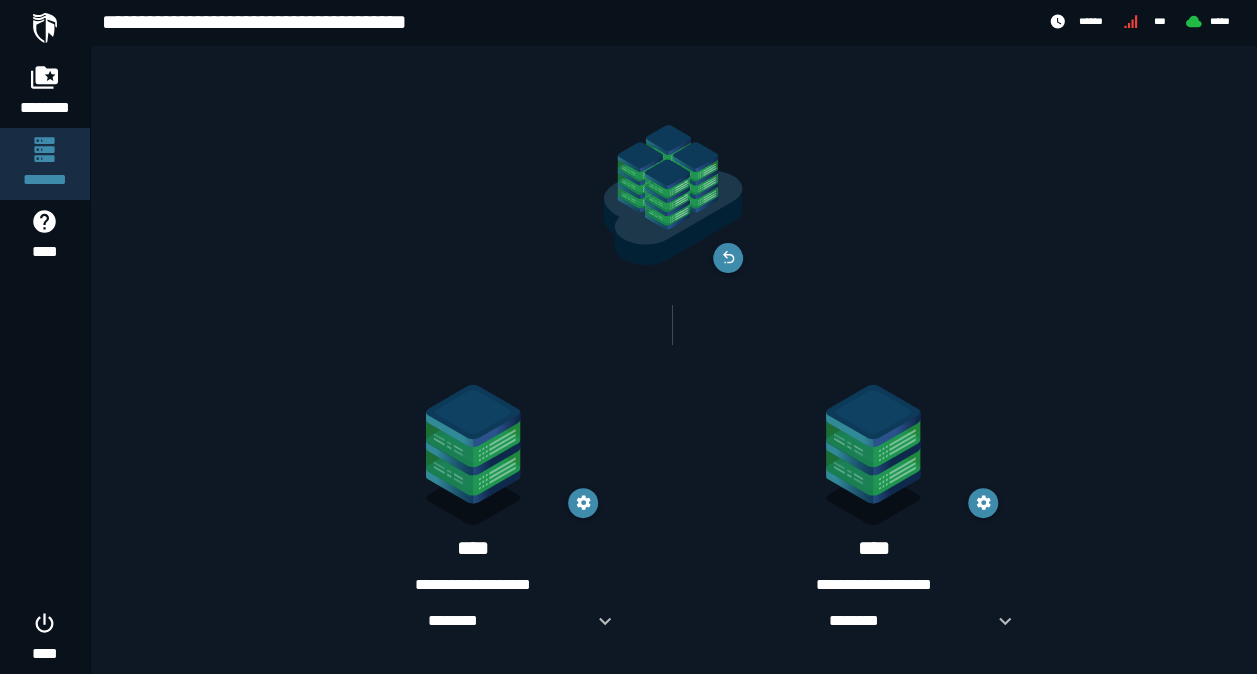 click at bounding box center (45, 28) 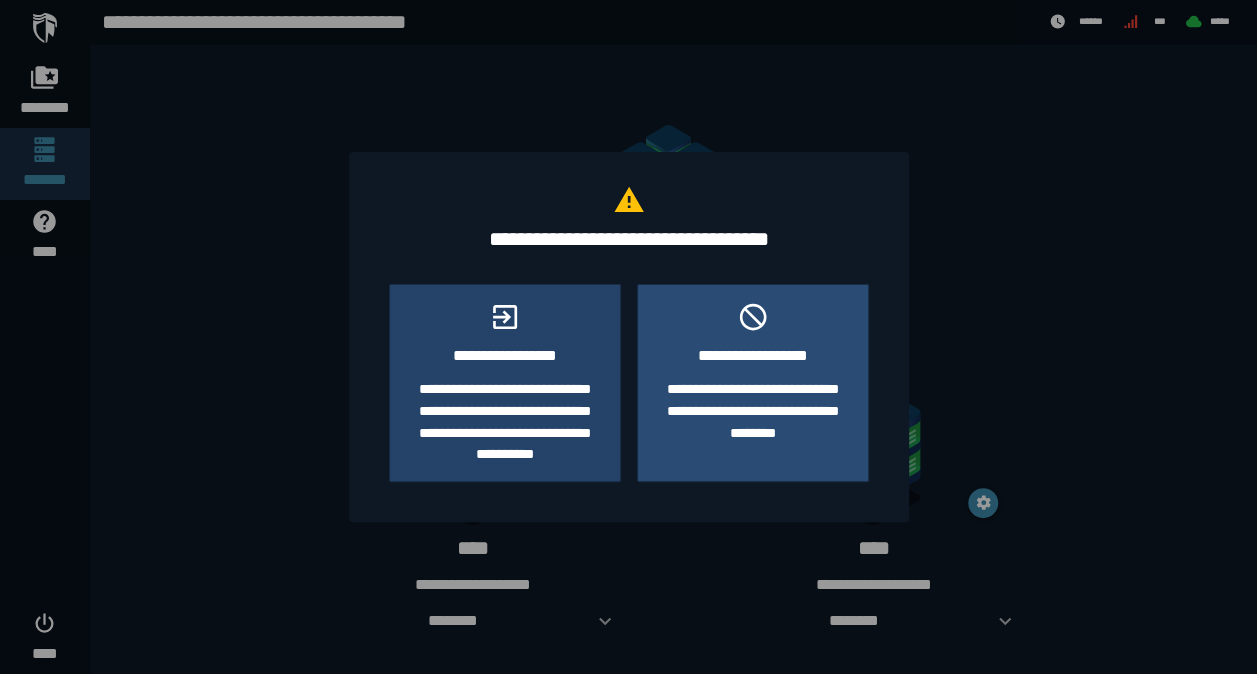 click on "**********" 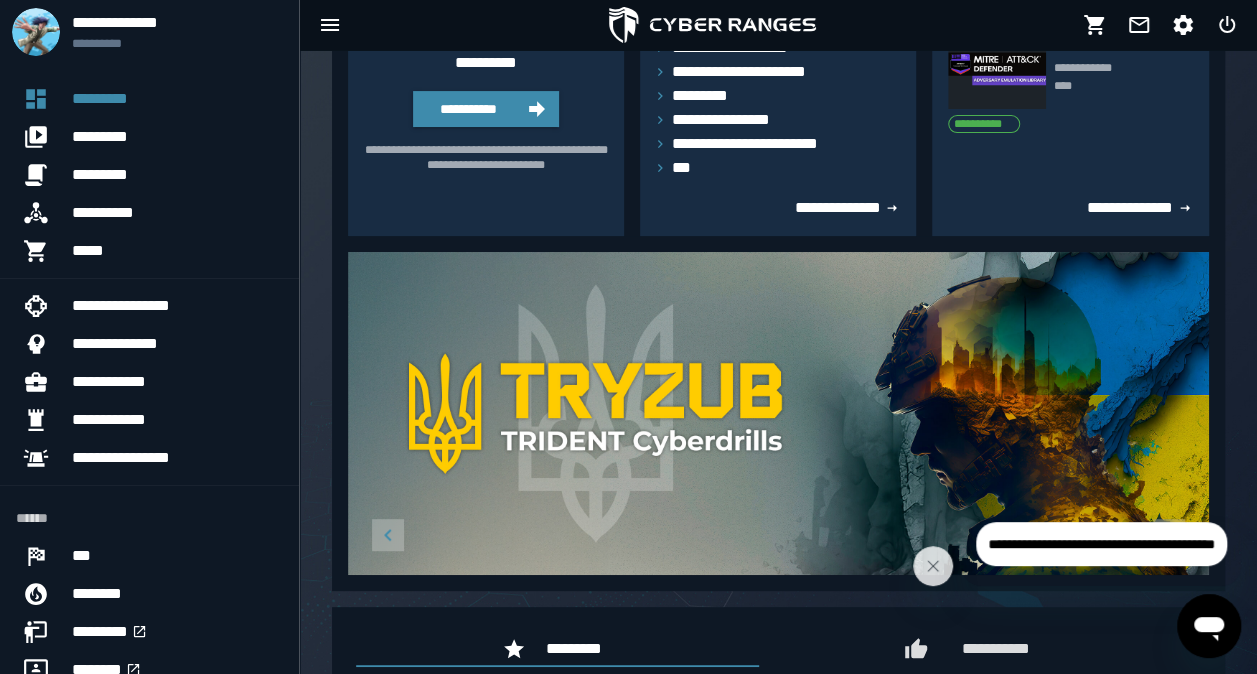 scroll, scrollTop: 0, scrollLeft: 0, axis: both 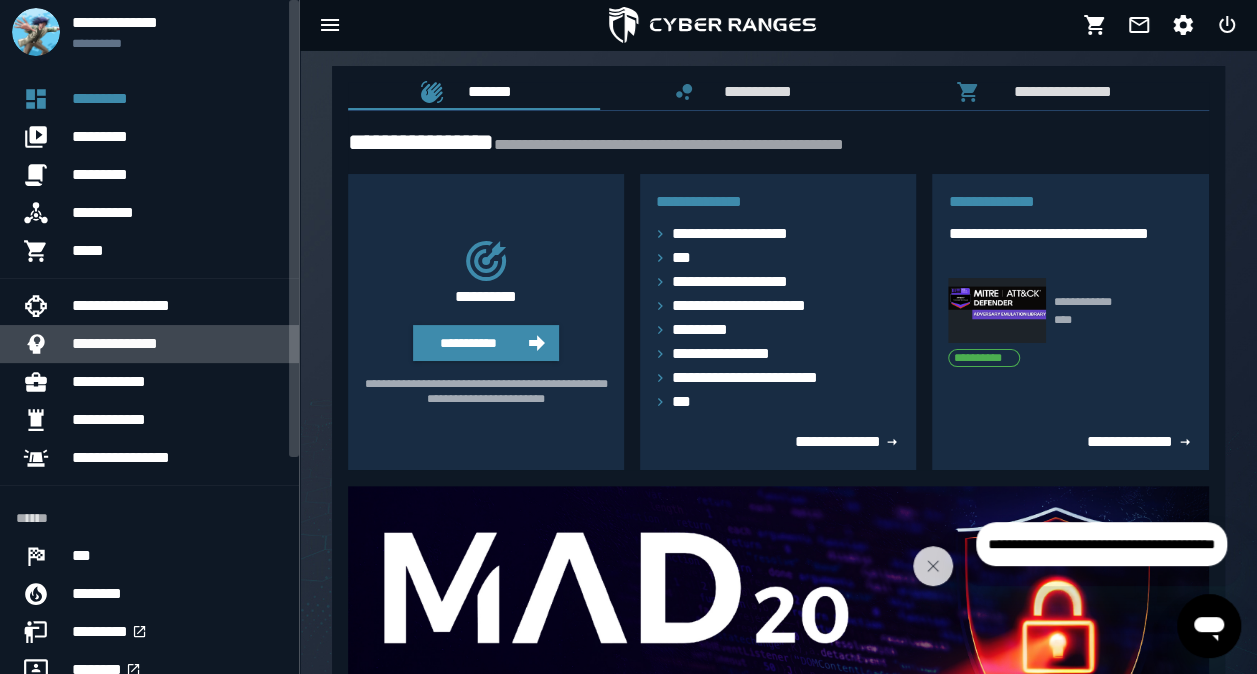 click on "**********" at bounding box center [177, 344] 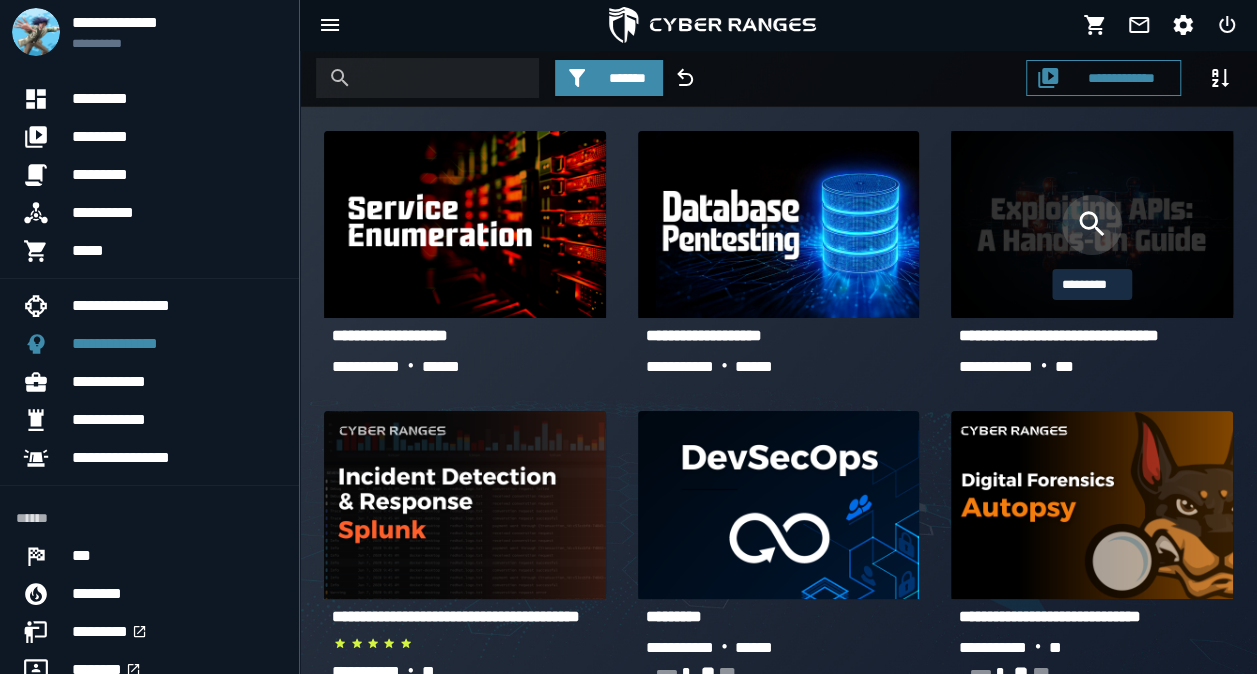 click at bounding box center (1092, 225) 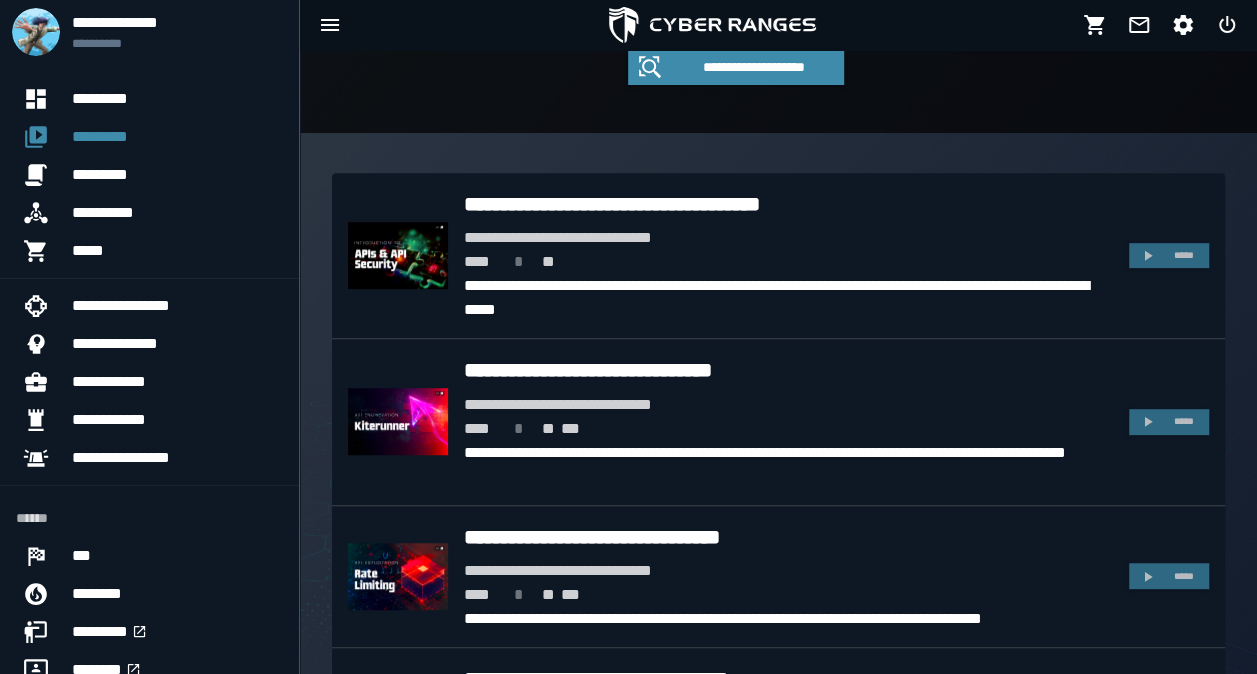 scroll, scrollTop: 468, scrollLeft: 0, axis: vertical 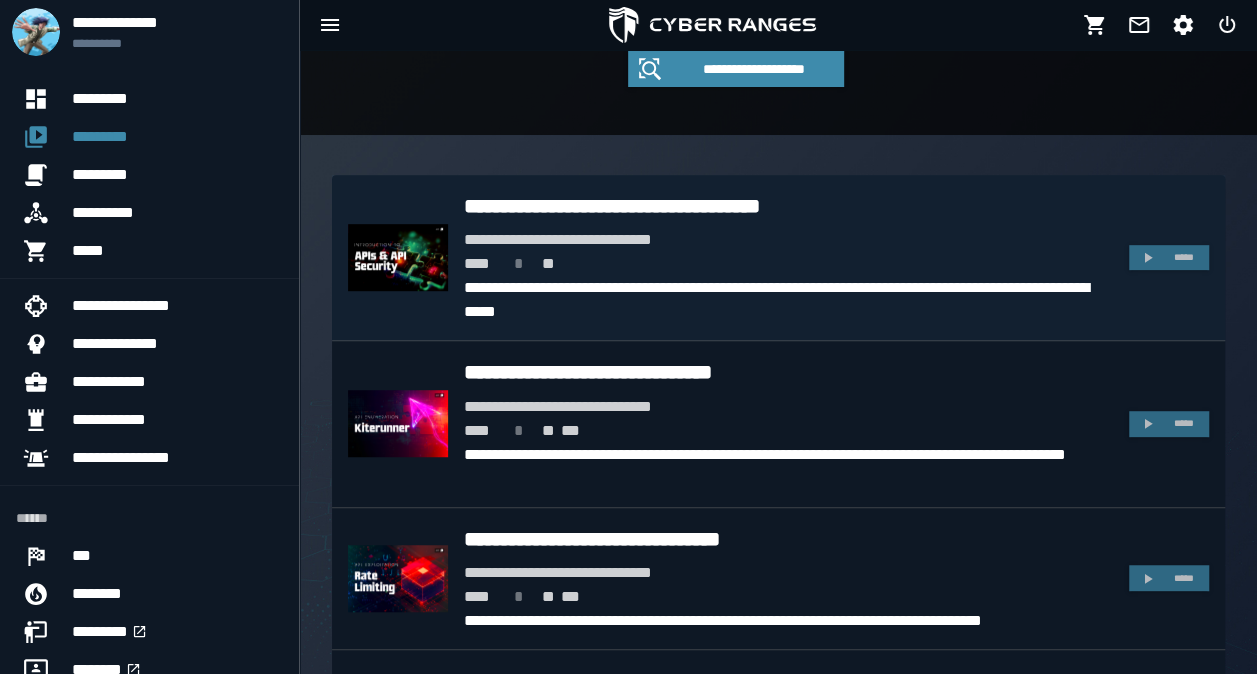 click on "**********" at bounding box center (788, 240) 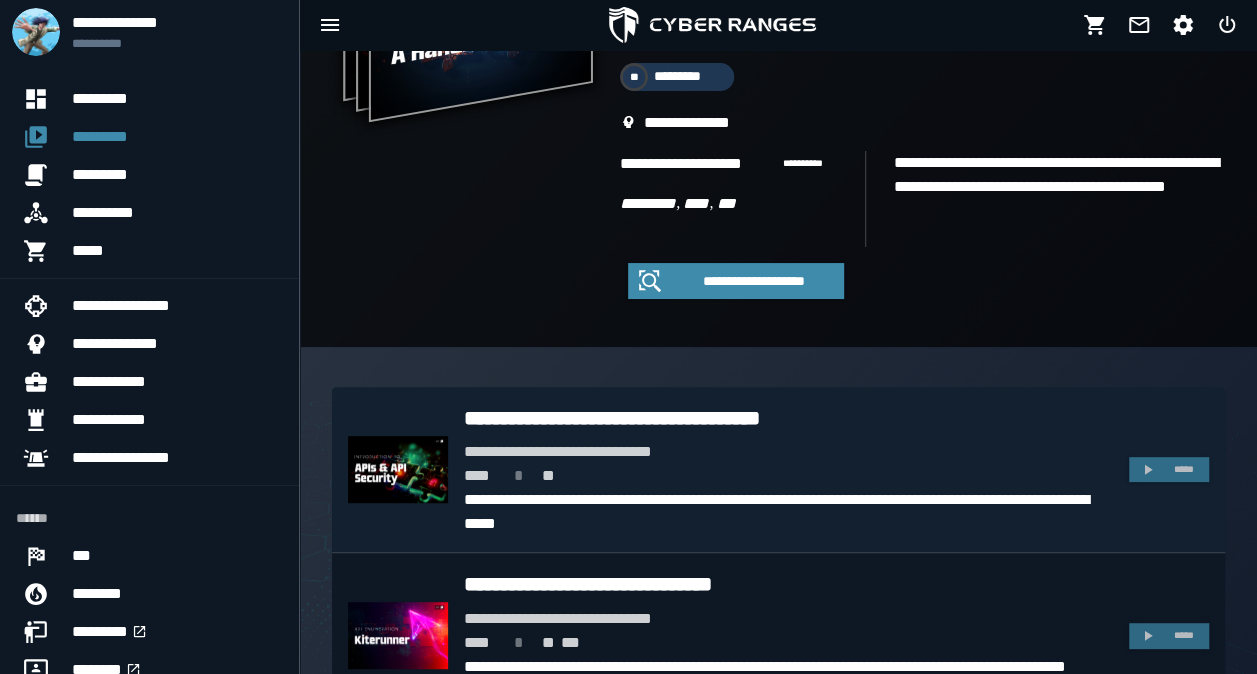 scroll, scrollTop: 0, scrollLeft: 0, axis: both 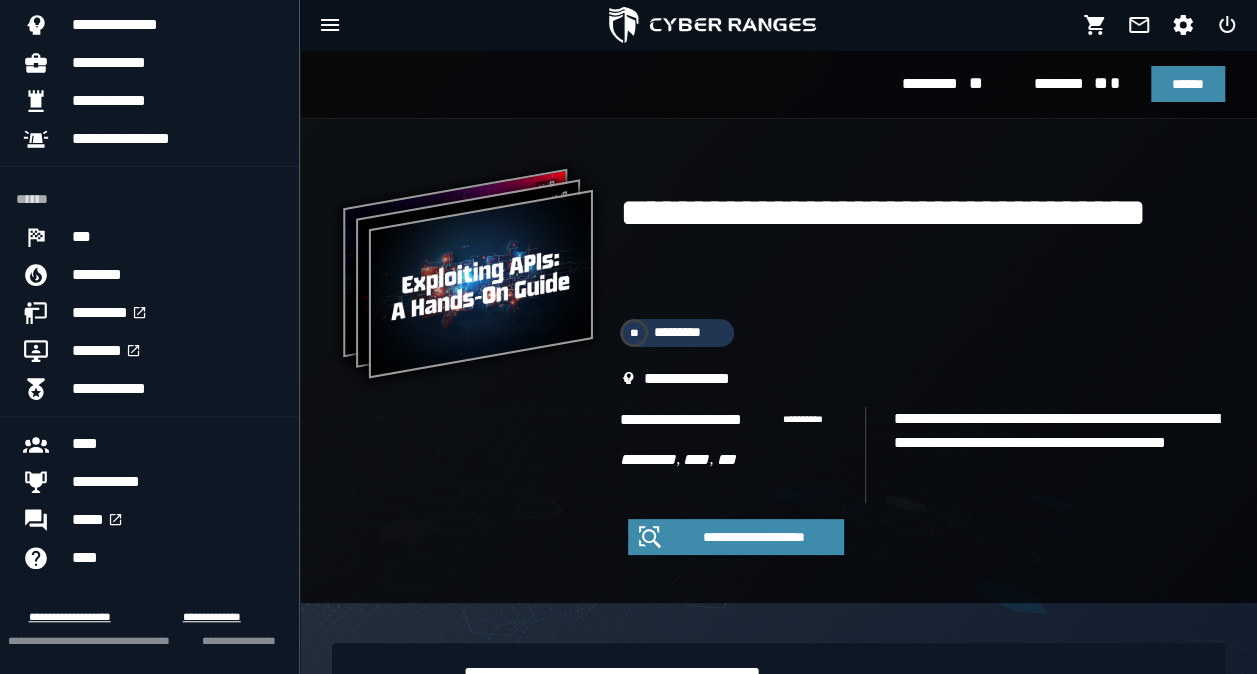 click at bounding box center (712, 25) 